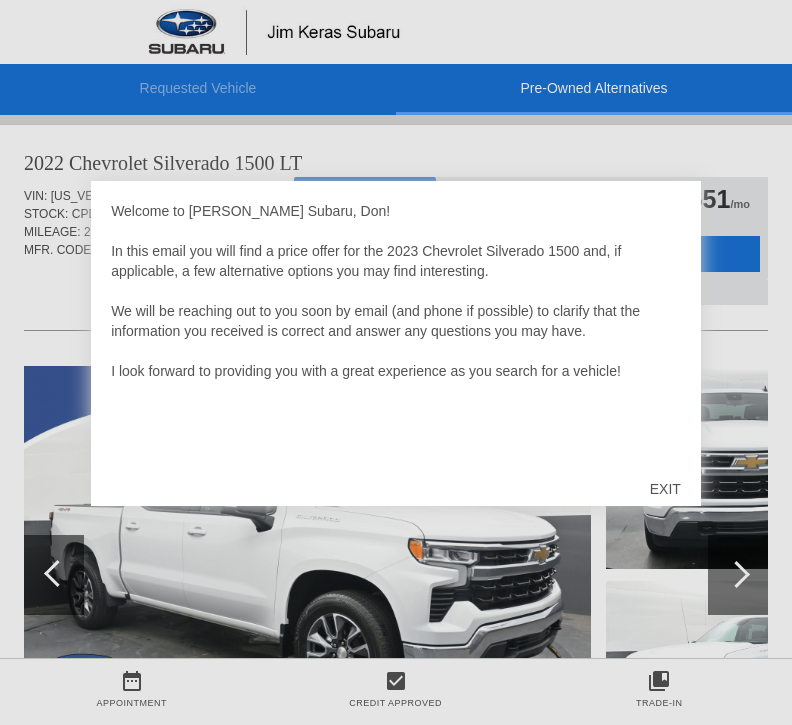 scroll, scrollTop: 0, scrollLeft: 0, axis: both 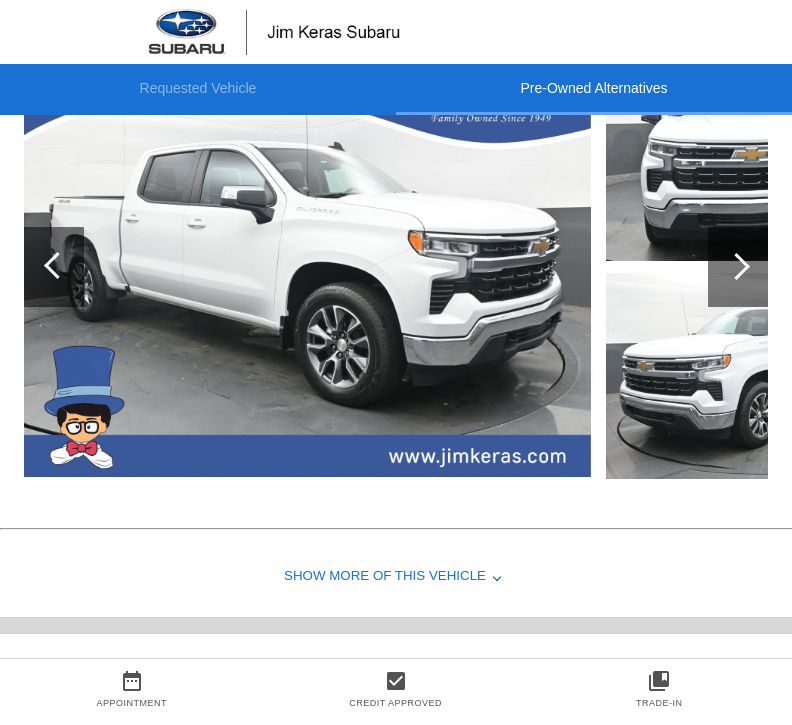 click at bounding box center [736, 266] 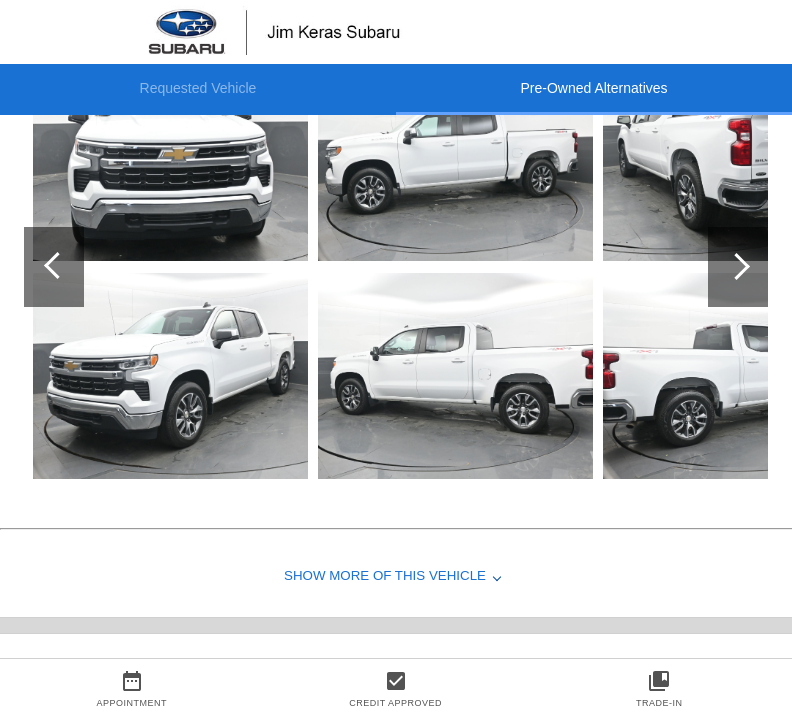 click at bounding box center (738, 267) 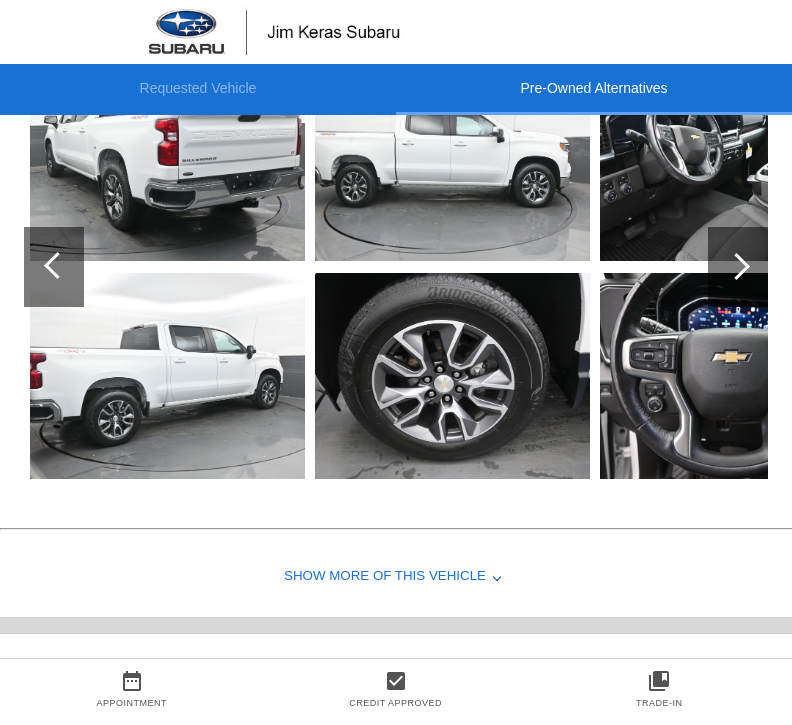 click at bounding box center [54, 267] 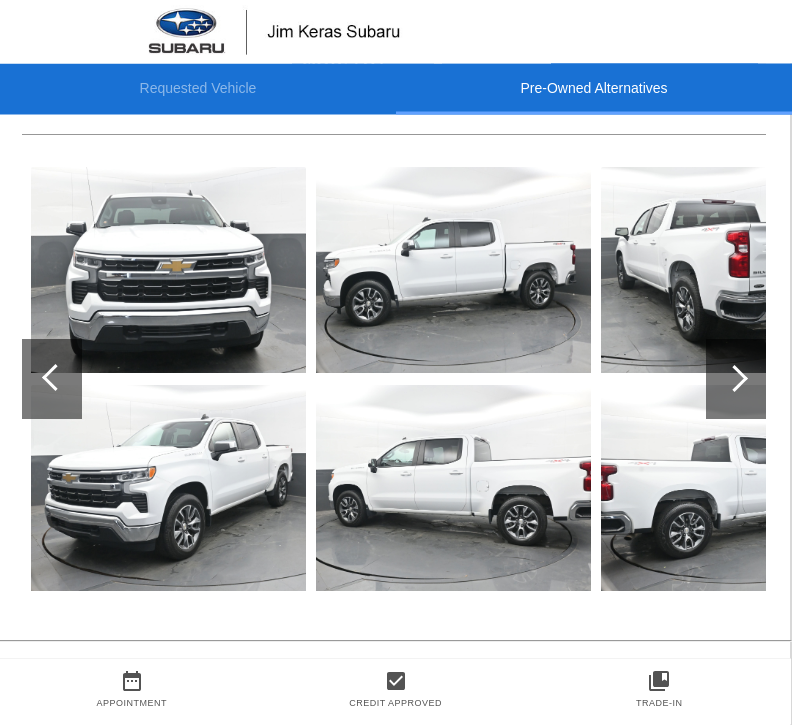 scroll, scrollTop: 1019, scrollLeft: 2, axis: both 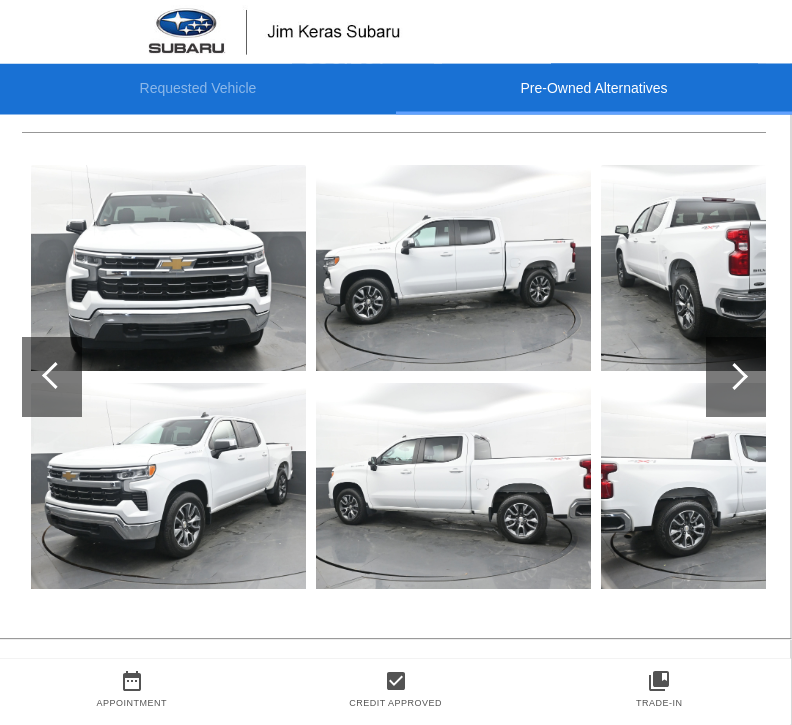 click at bounding box center (736, 378) 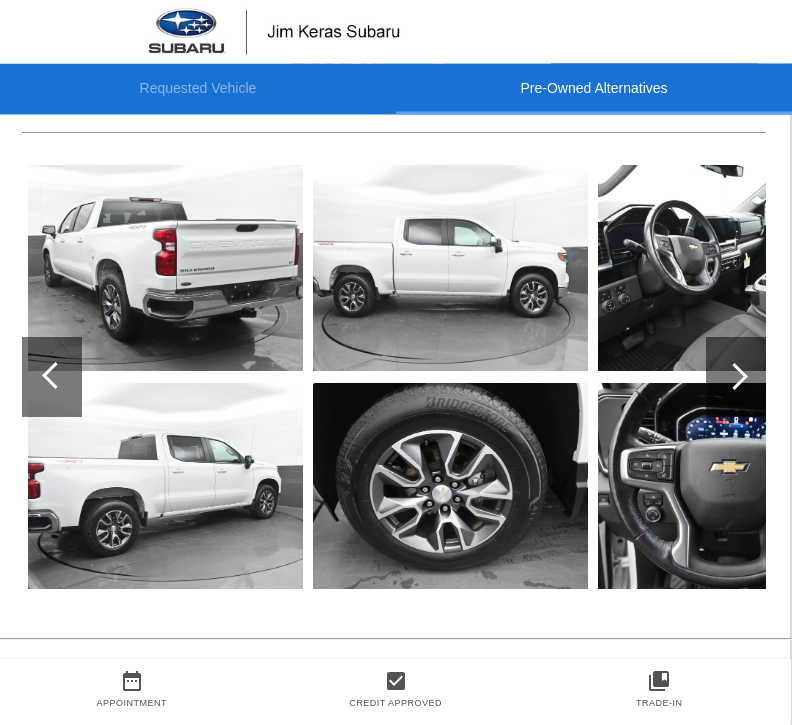 scroll, scrollTop: 1020, scrollLeft: 2, axis: both 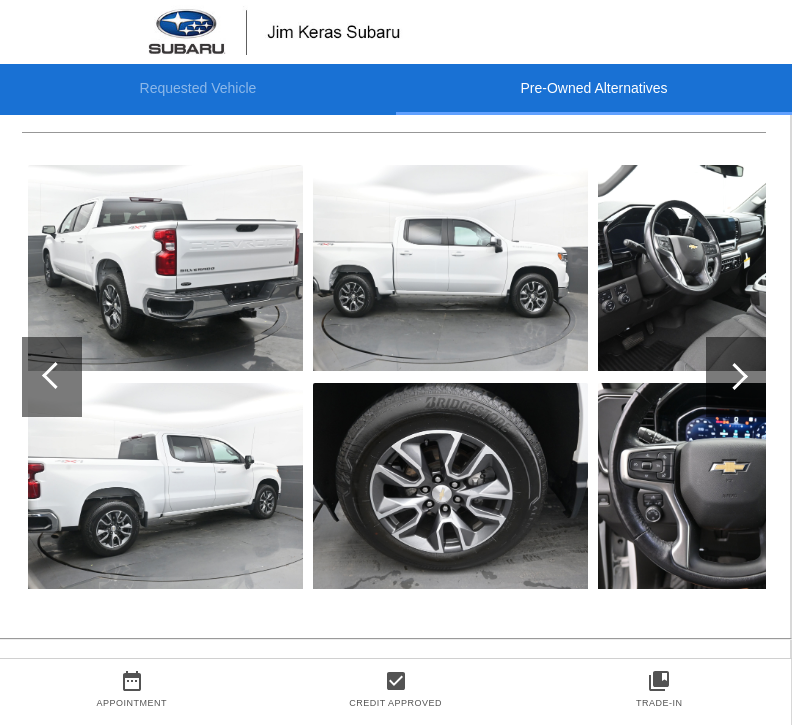 click at bounding box center (736, 377) 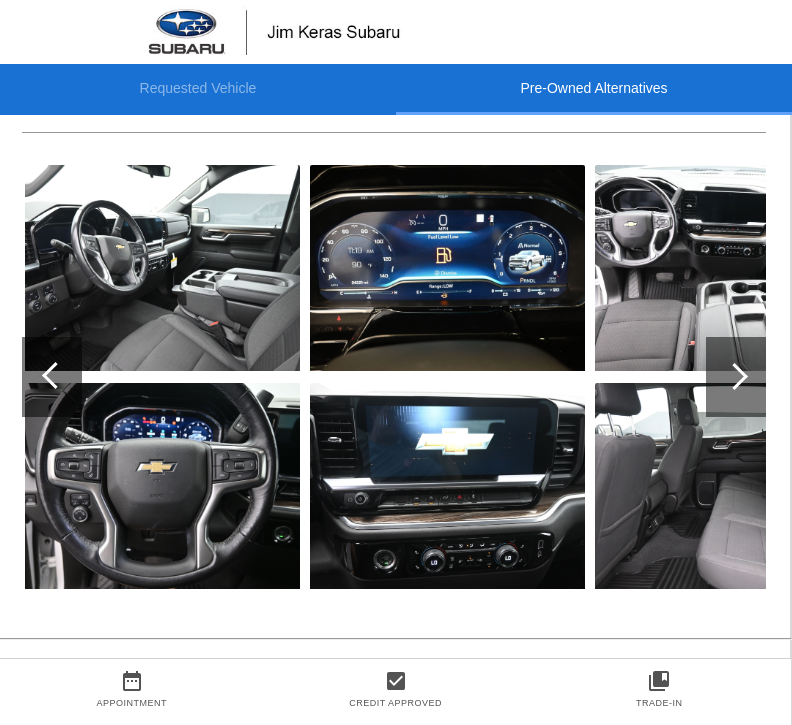 click at bounding box center [736, 377] 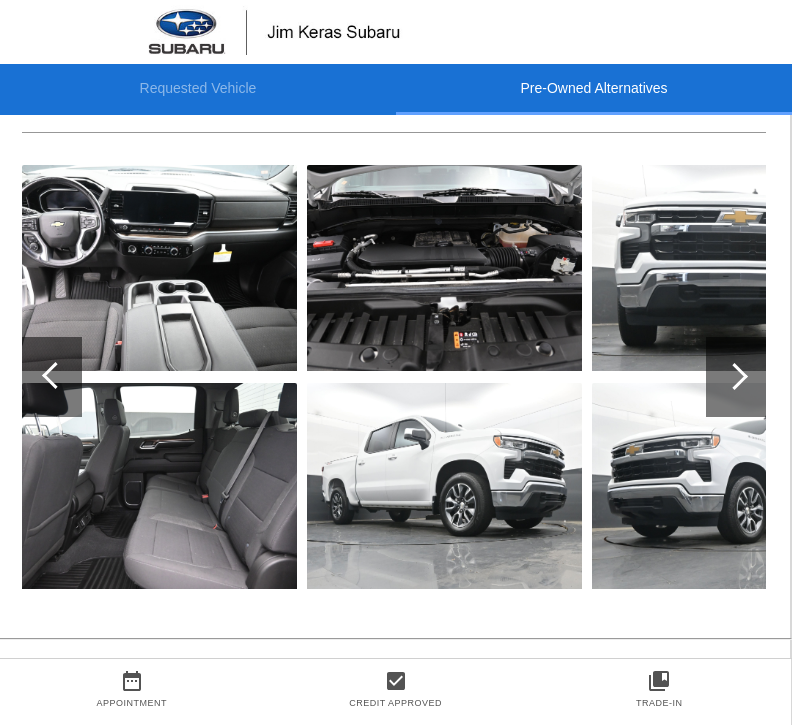click at bounding box center [736, 377] 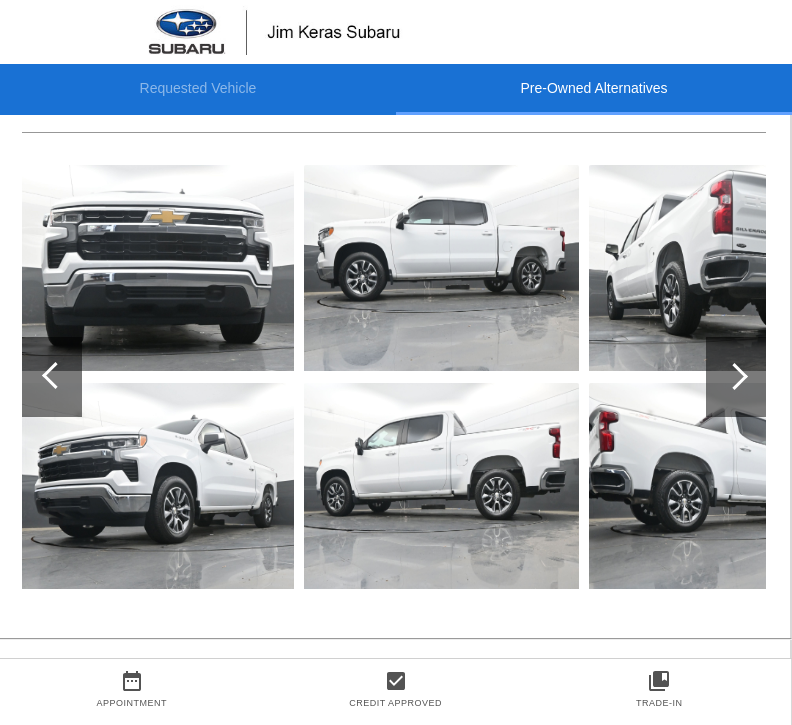 click at bounding box center (736, 377) 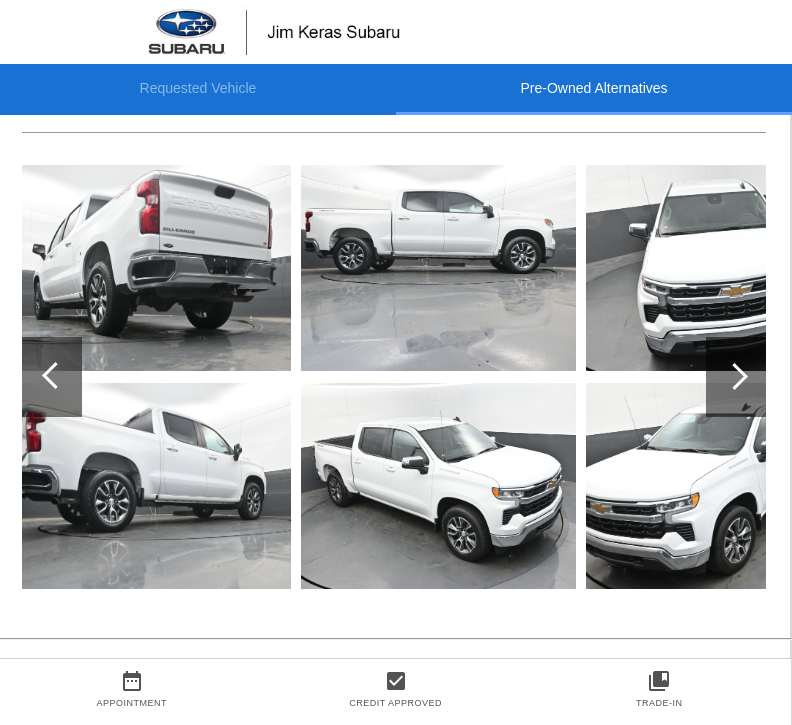 click at bounding box center [736, 377] 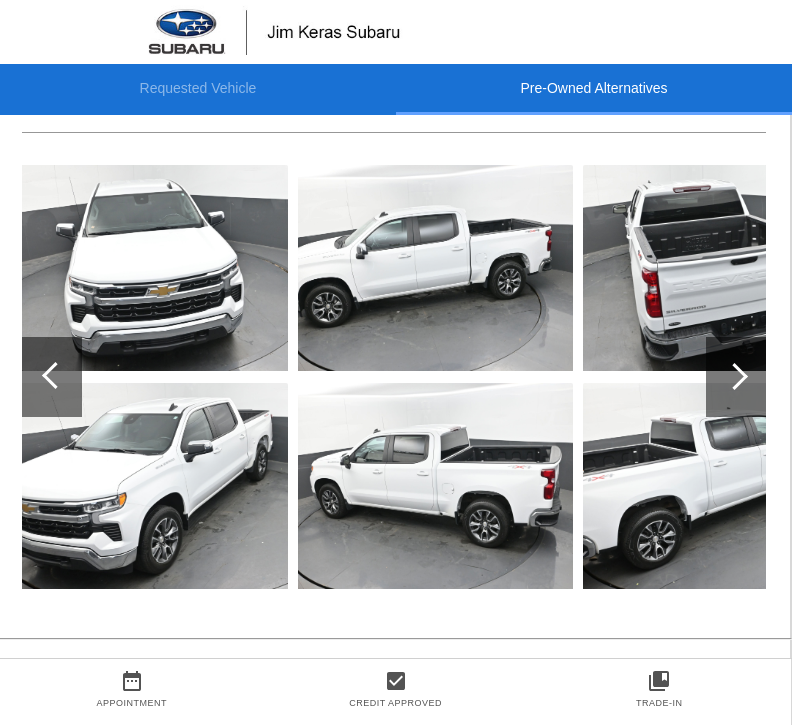 click at bounding box center [736, 377] 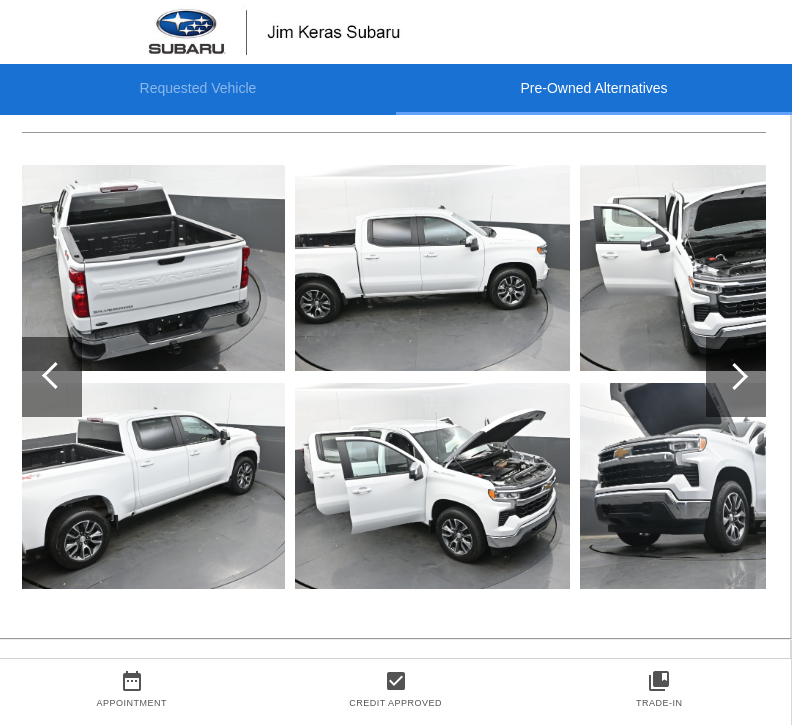 click at bounding box center [736, 377] 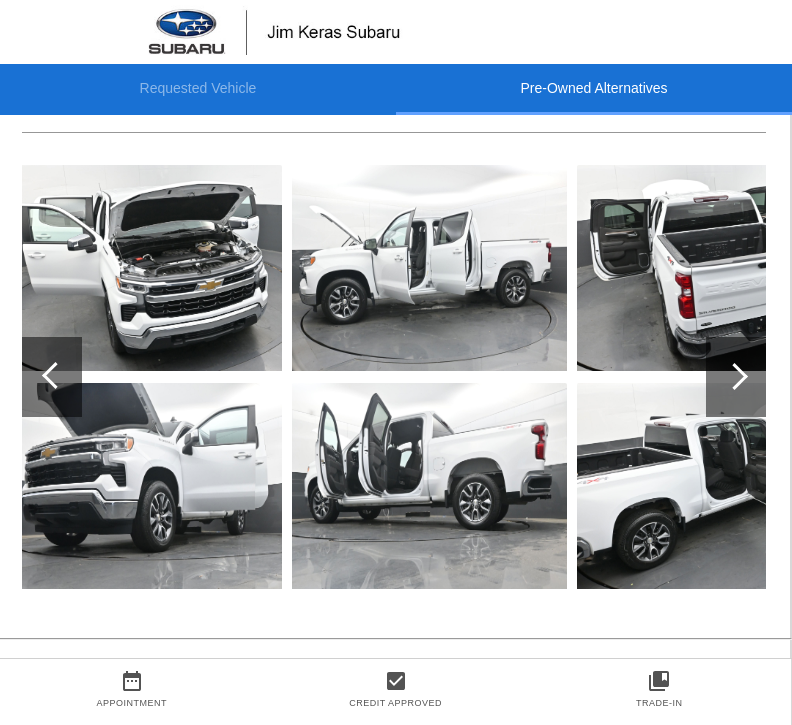 click at bounding box center [736, 377] 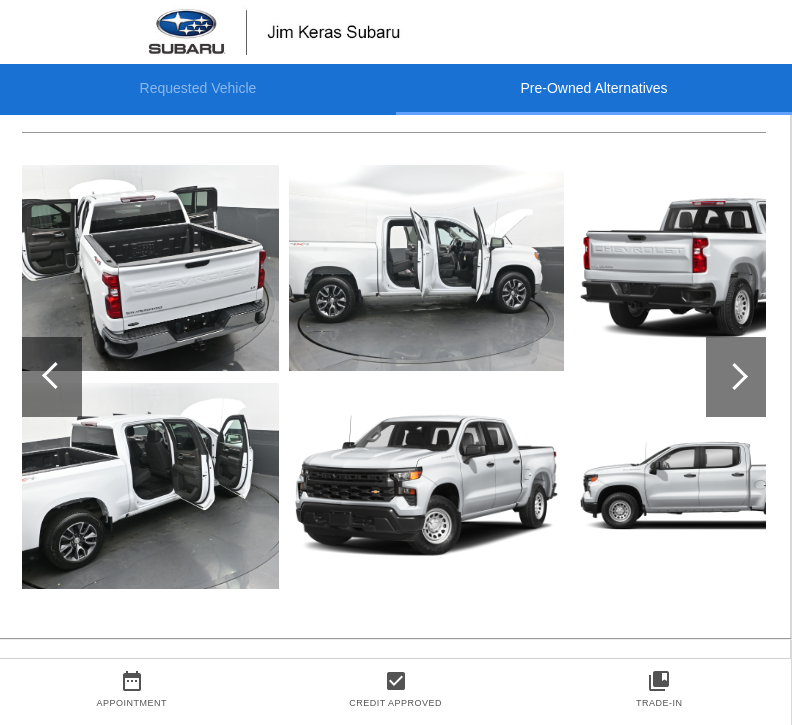 click at bounding box center (736, 377) 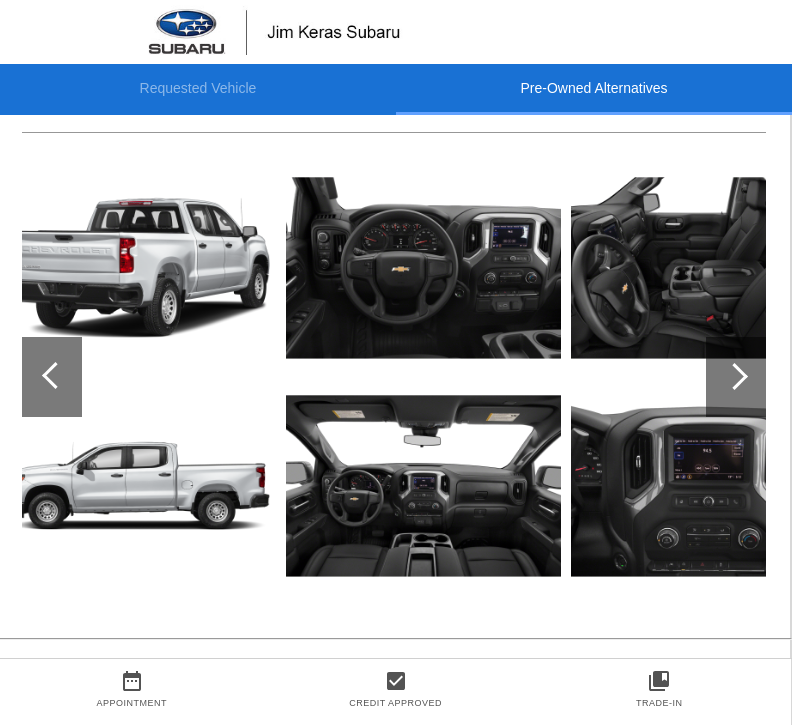 click at bounding box center [734, 376] 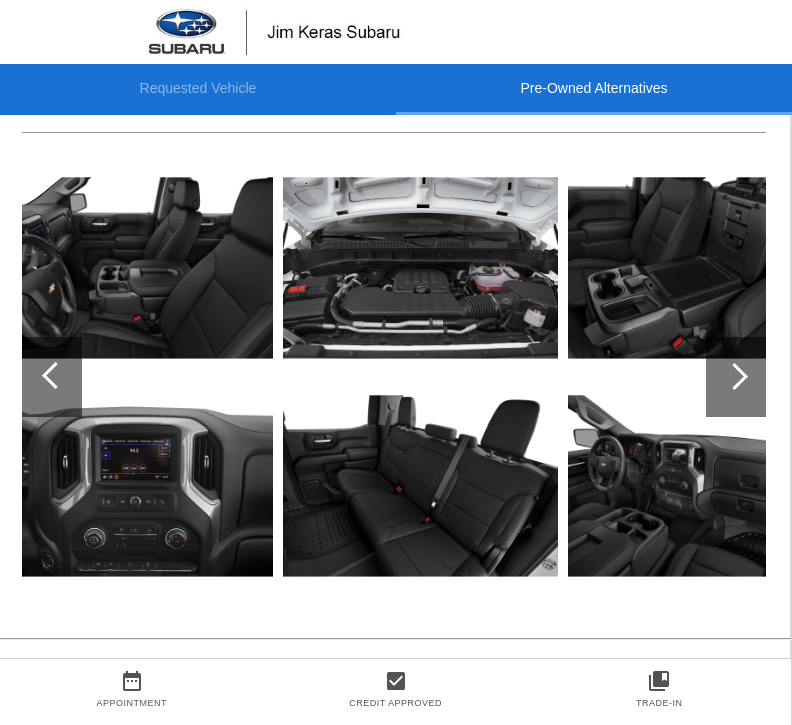 click at bounding box center (736, 377) 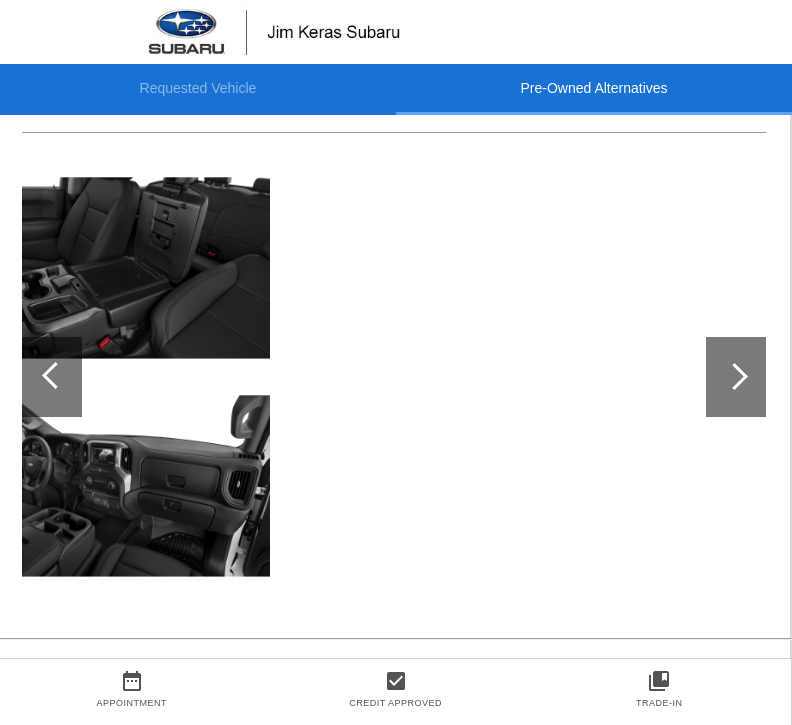click at bounding box center (736, 377) 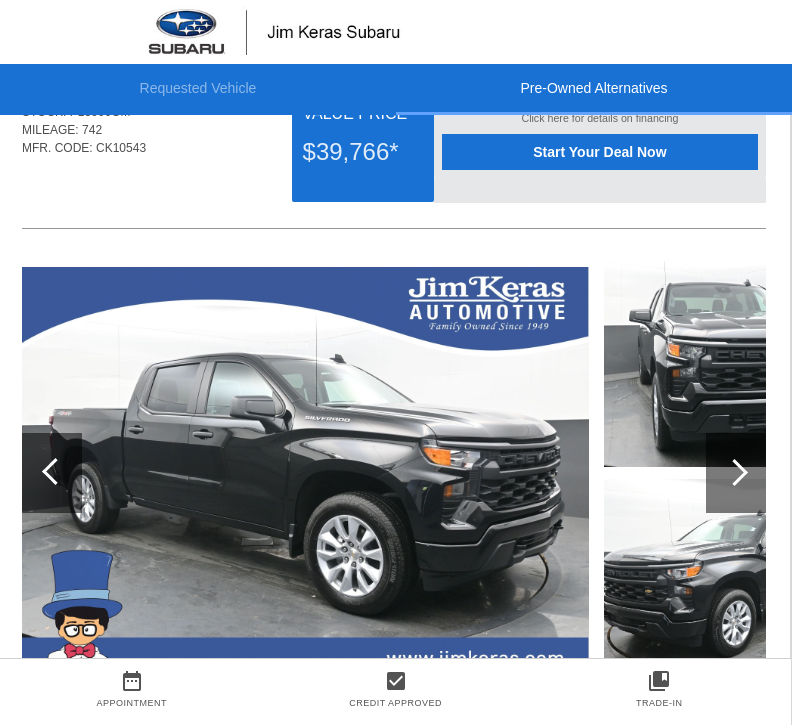 scroll, scrollTop: 1739, scrollLeft: 2, axis: both 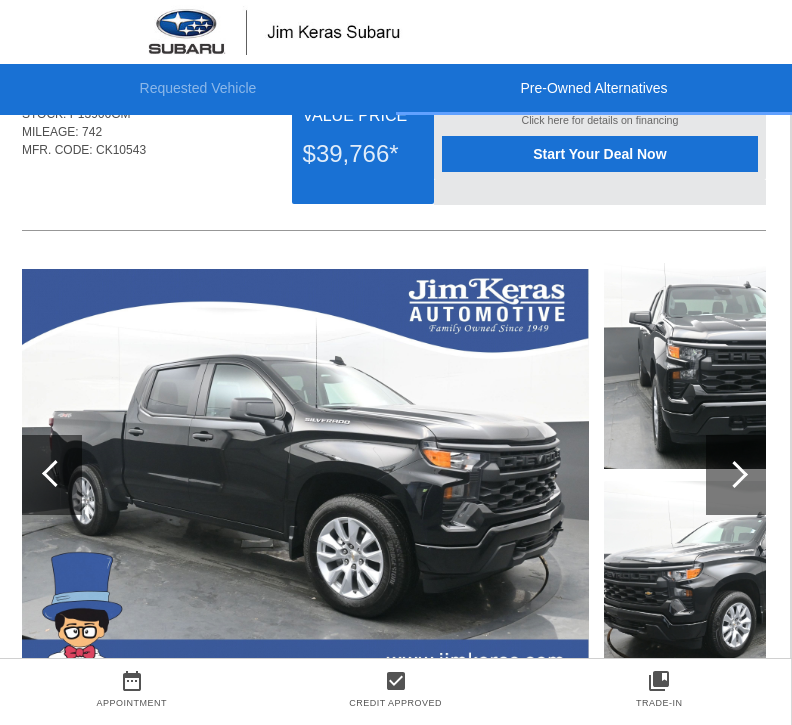 click at bounding box center (736, 475) 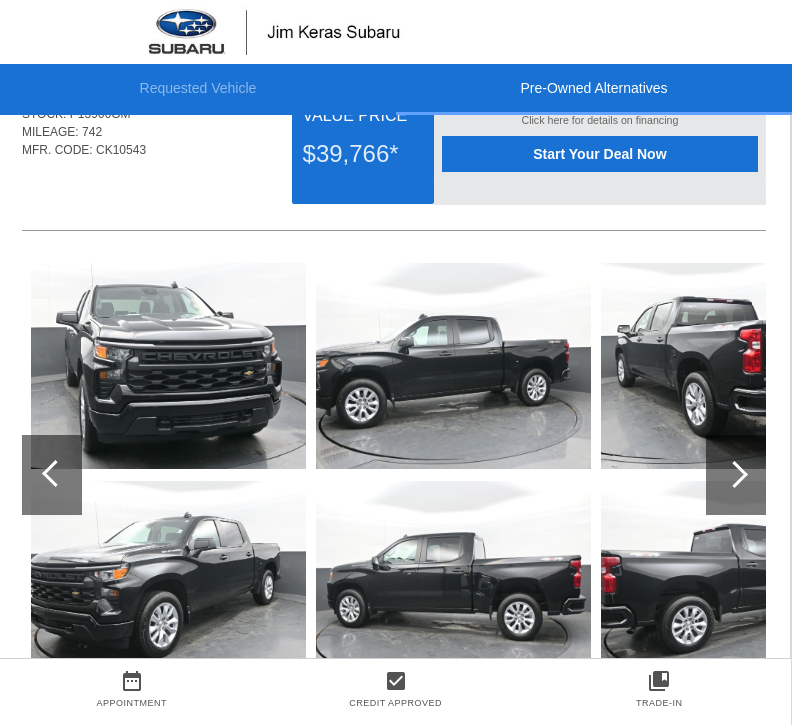 click at bounding box center (736, 475) 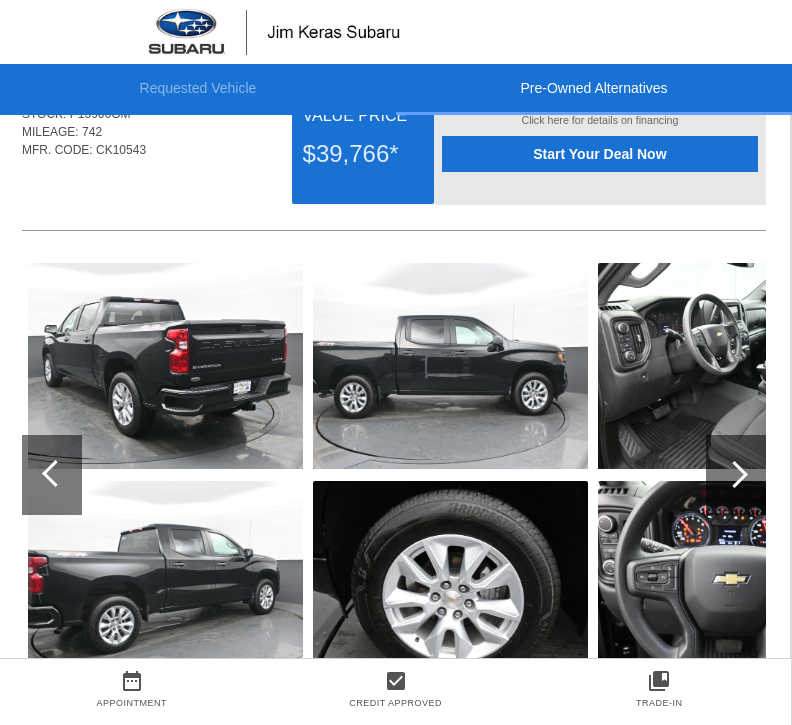 click at bounding box center [734, 474] 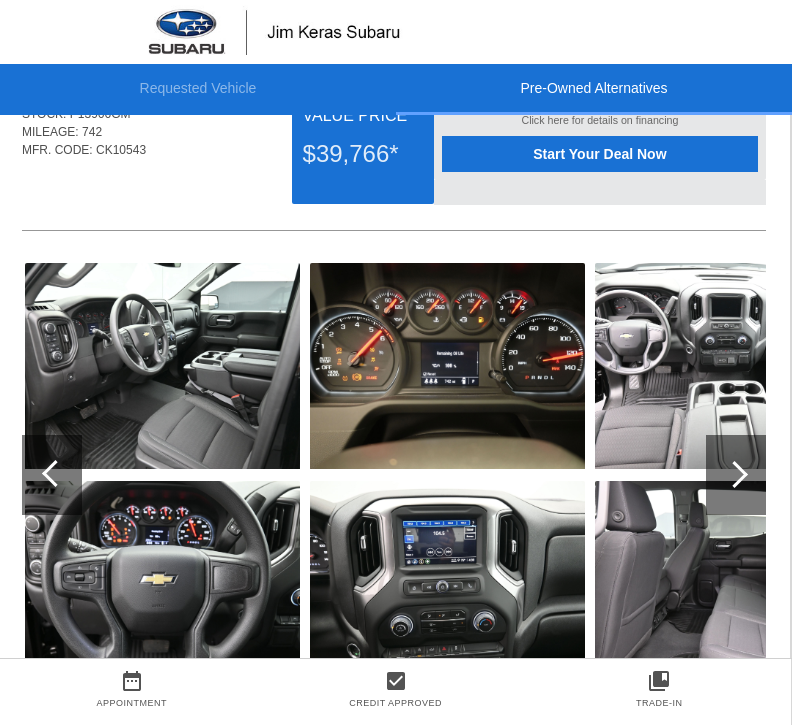click at bounding box center [734, 474] 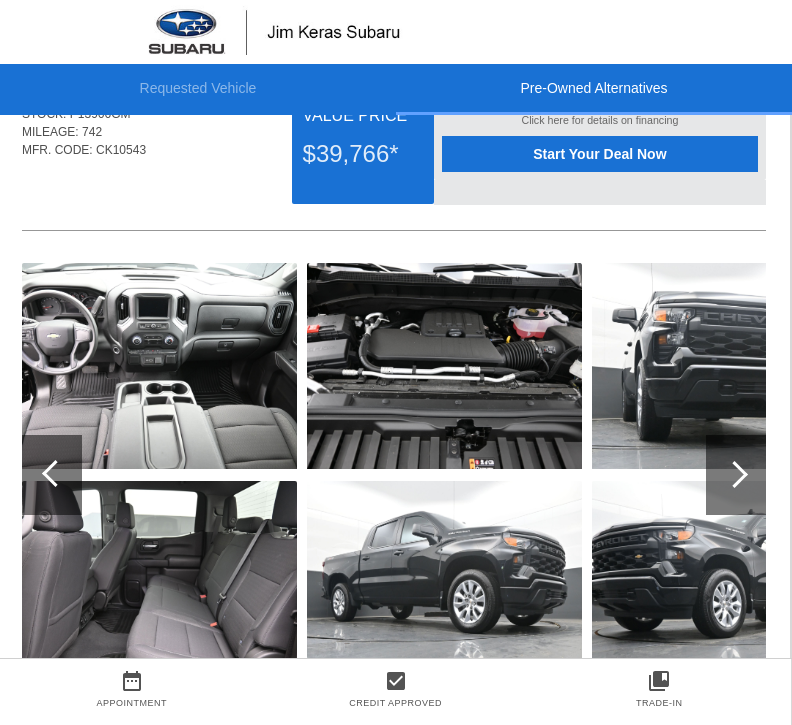 click at bounding box center (734, 474) 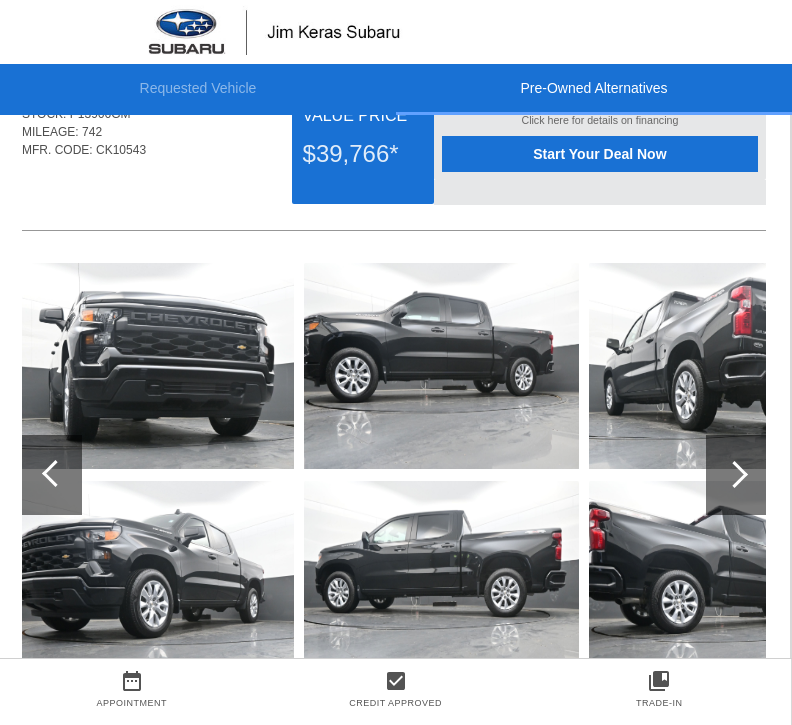 click at bounding box center (734, 474) 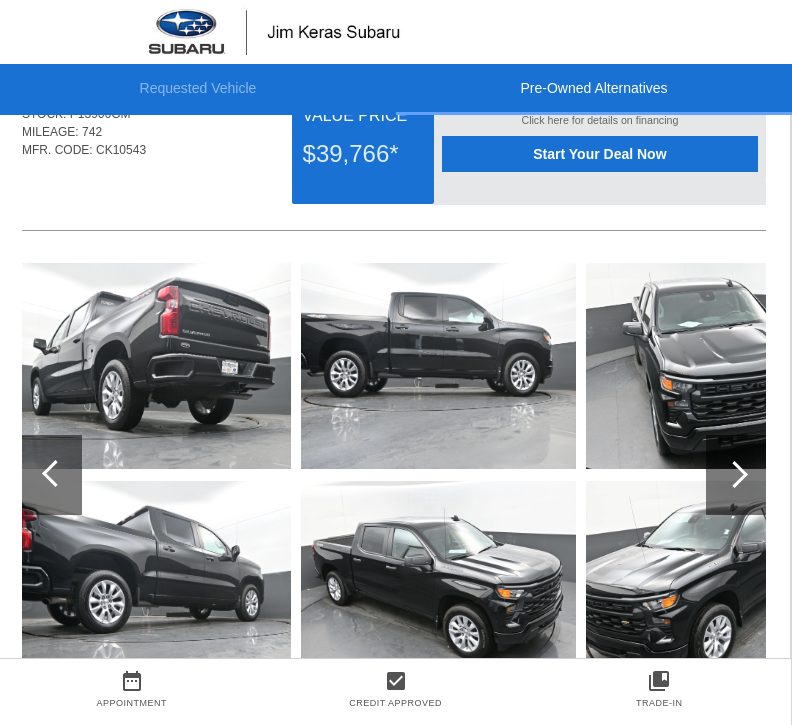 click at bounding box center (734, 474) 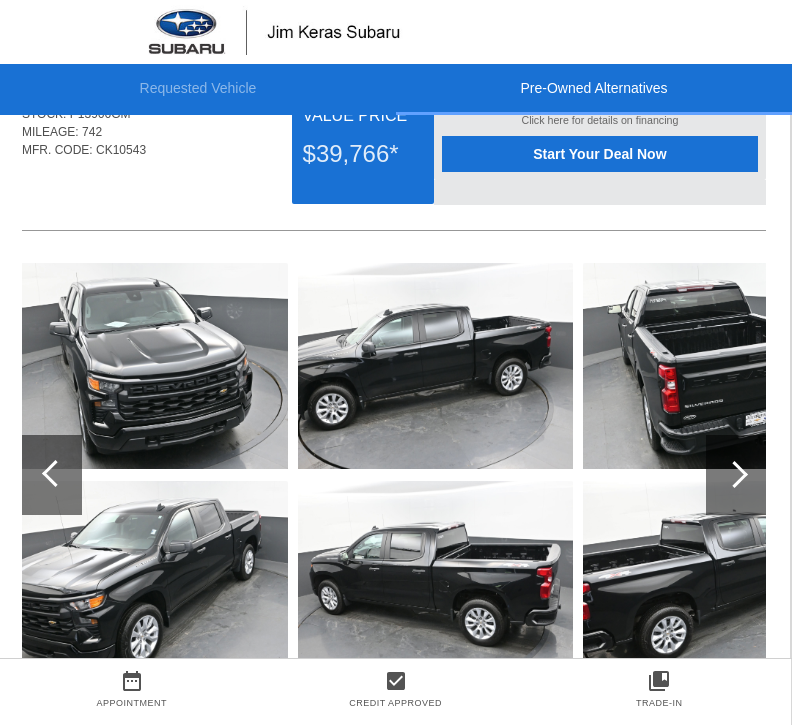 click at bounding box center [736, 475] 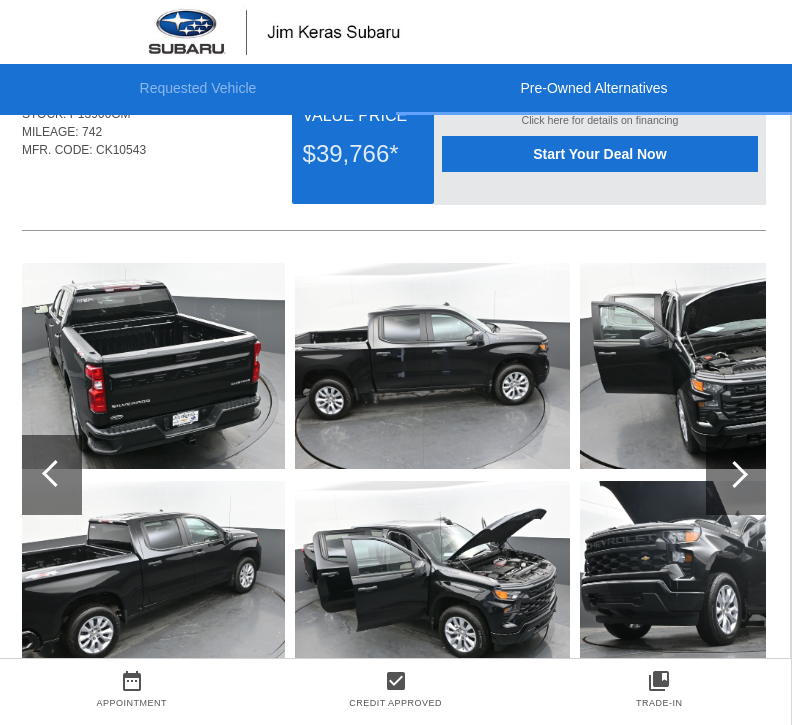 scroll, scrollTop: 1739, scrollLeft: 0, axis: vertical 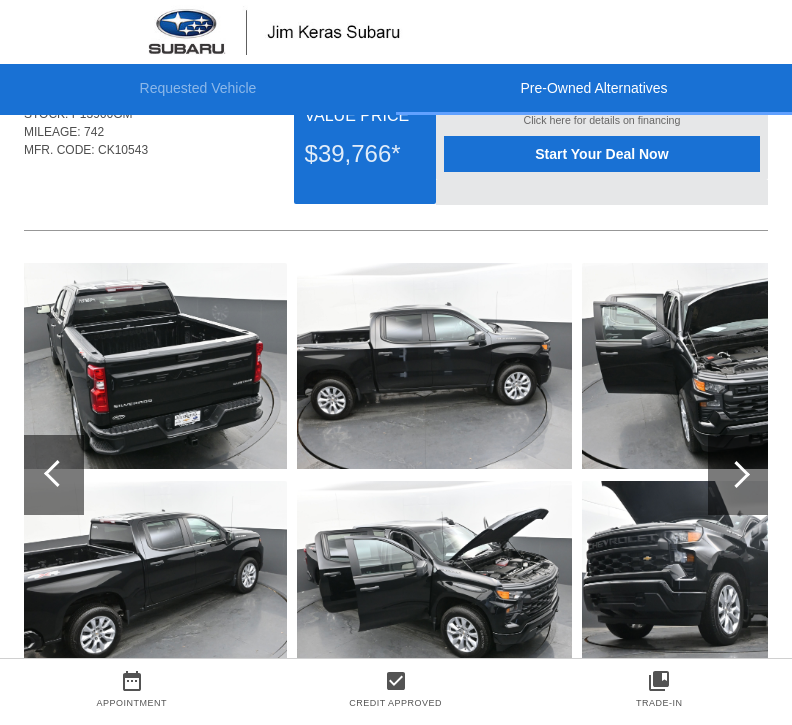 click at bounding box center [738, 475] 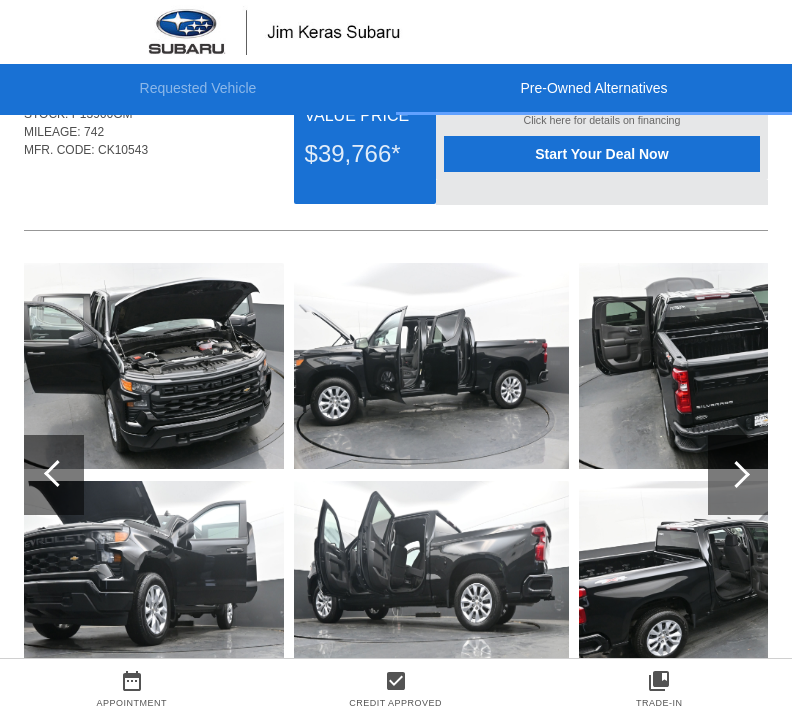 click at bounding box center [57, 473] 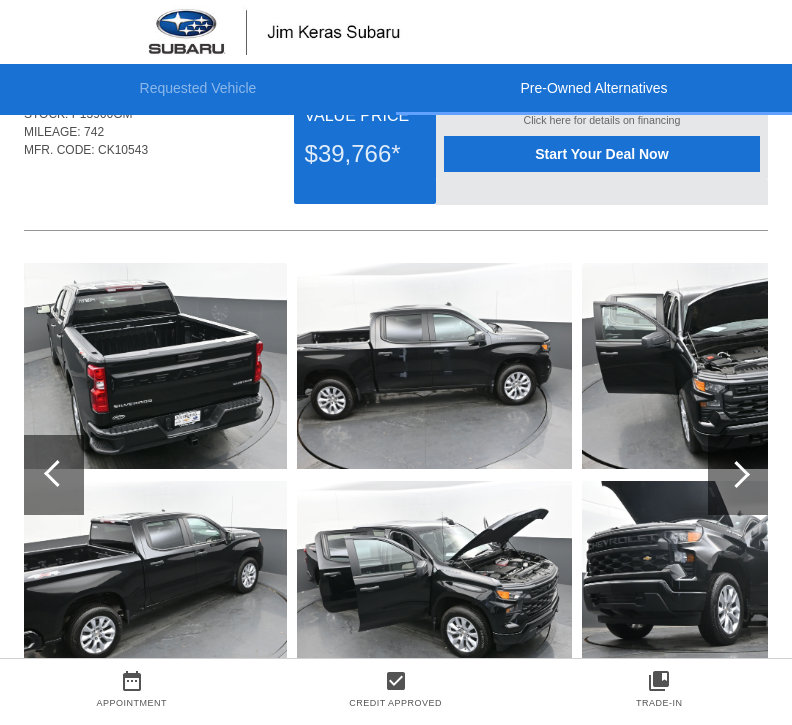 click at bounding box center (54, 475) 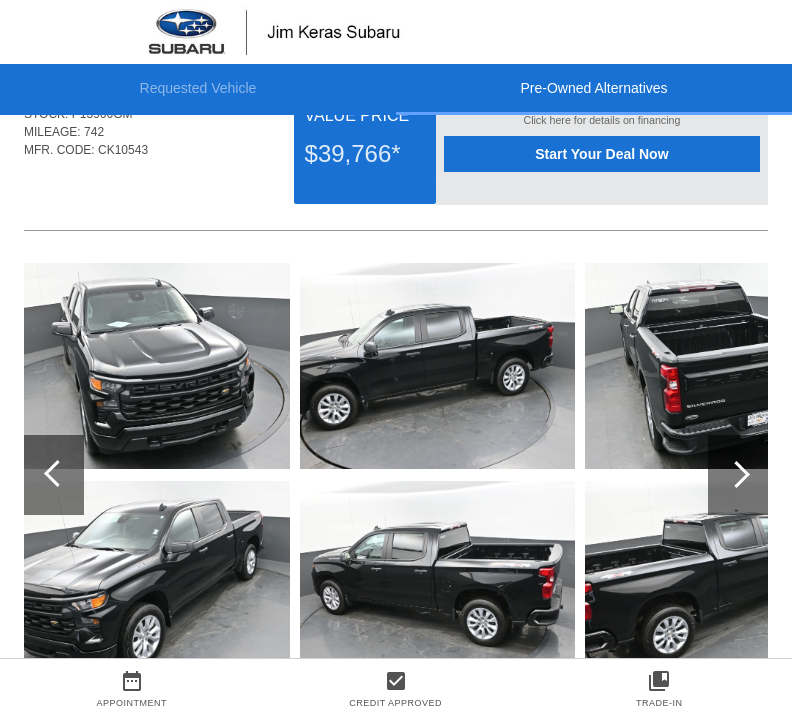 click at bounding box center (437, 584) 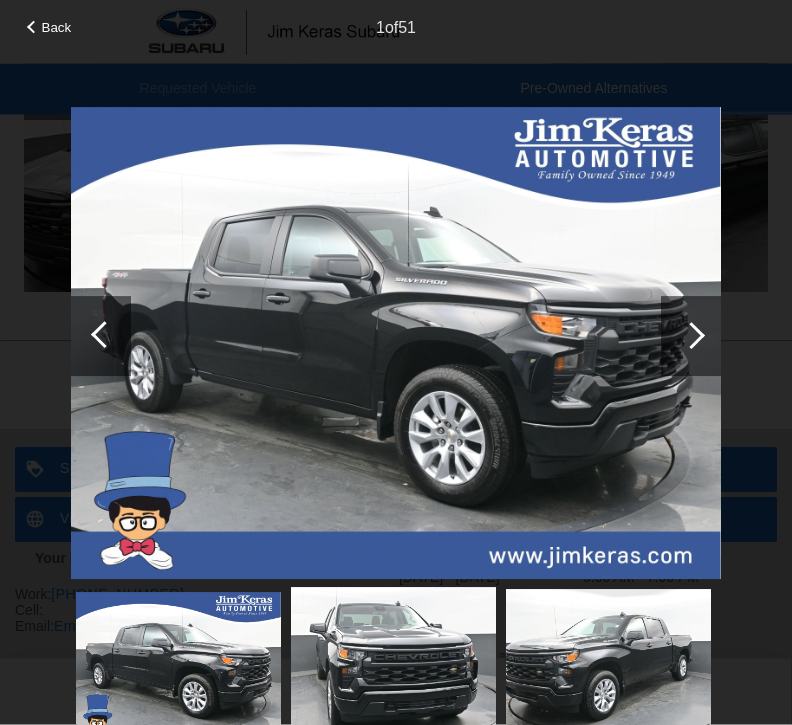 scroll, scrollTop: 2133, scrollLeft: 2, axis: both 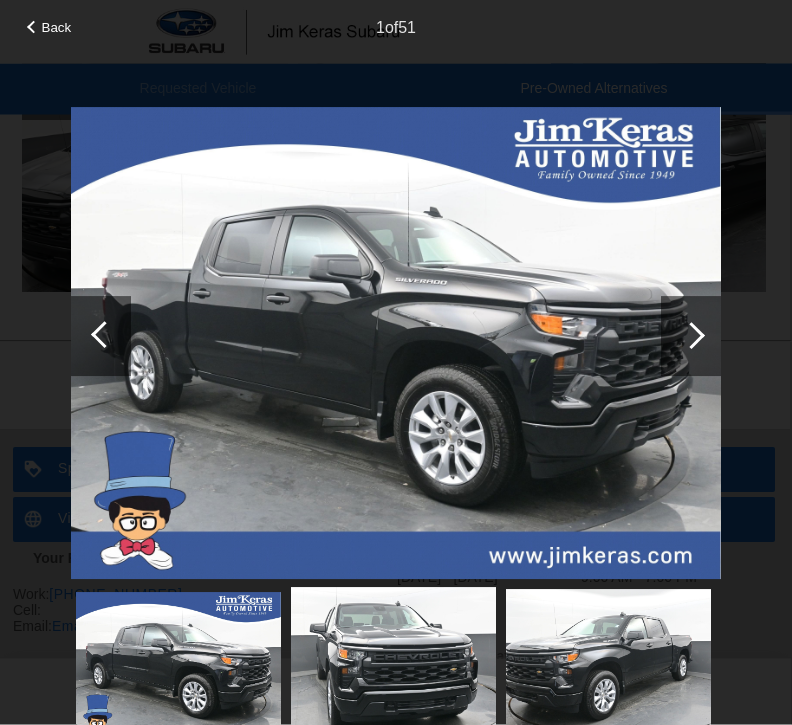 click at bounding box center [691, 336] 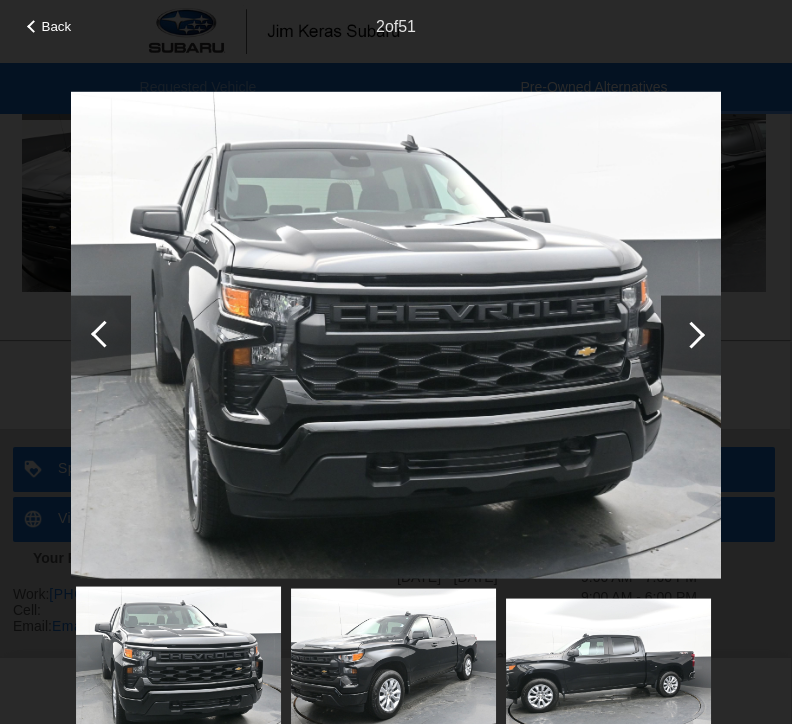 click at bounding box center [691, 336] 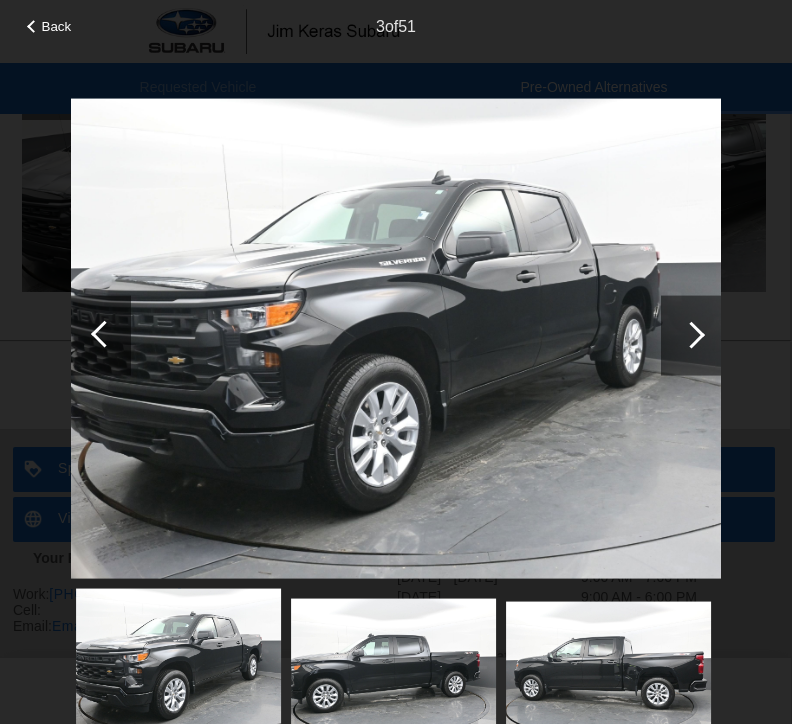 click at bounding box center (691, 335) 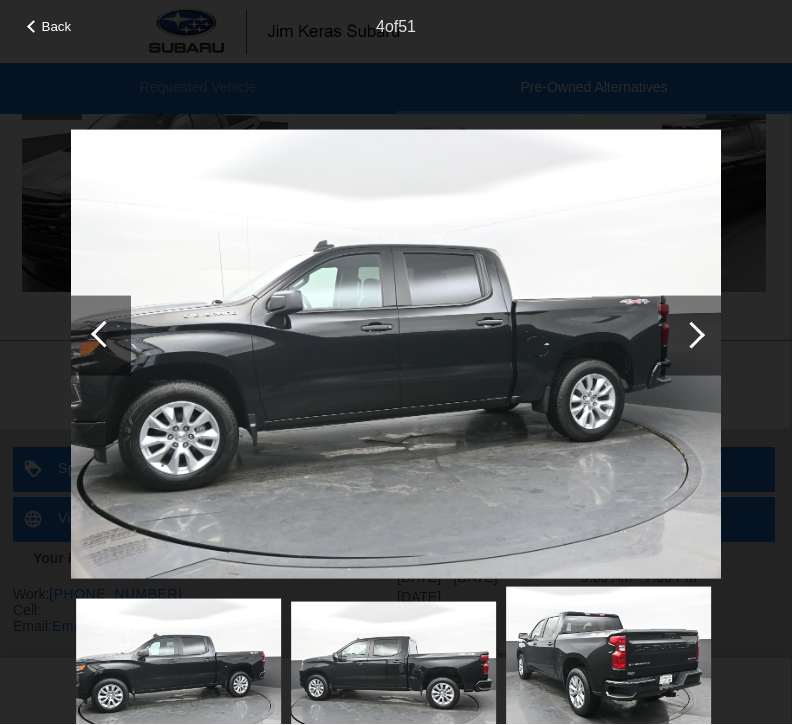 click at bounding box center (691, 335) 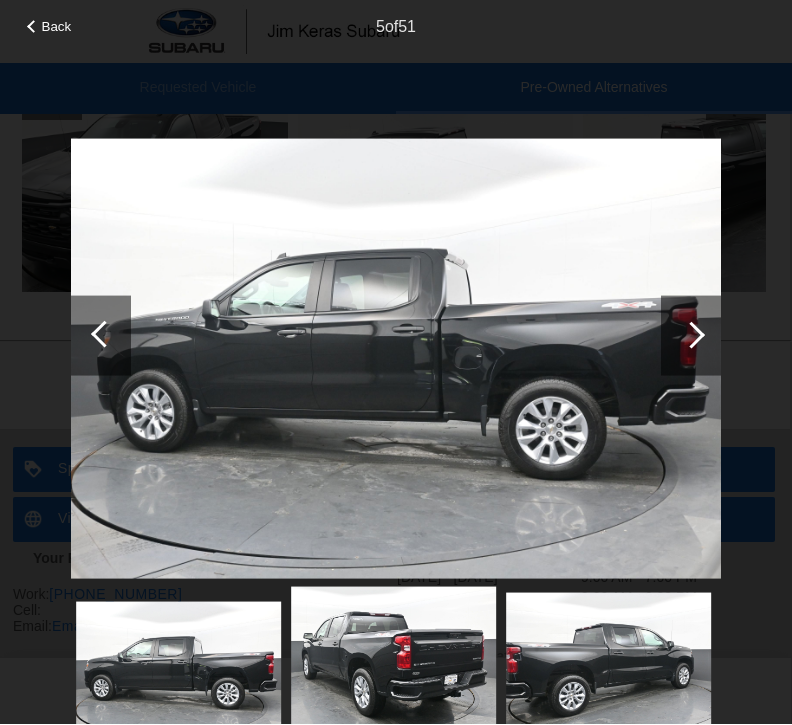 click at bounding box center (691, 335) 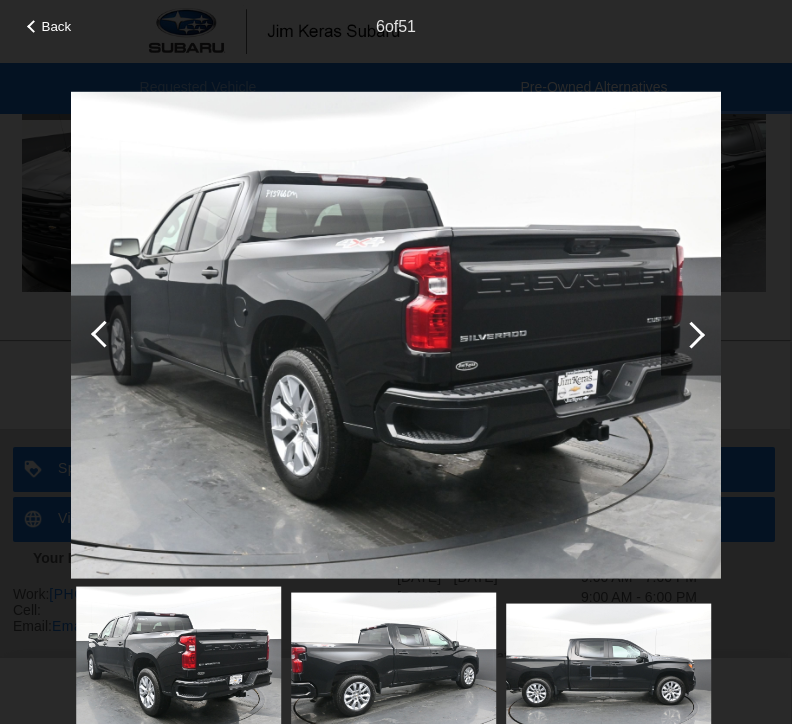 click at bounding box center (691, 335) 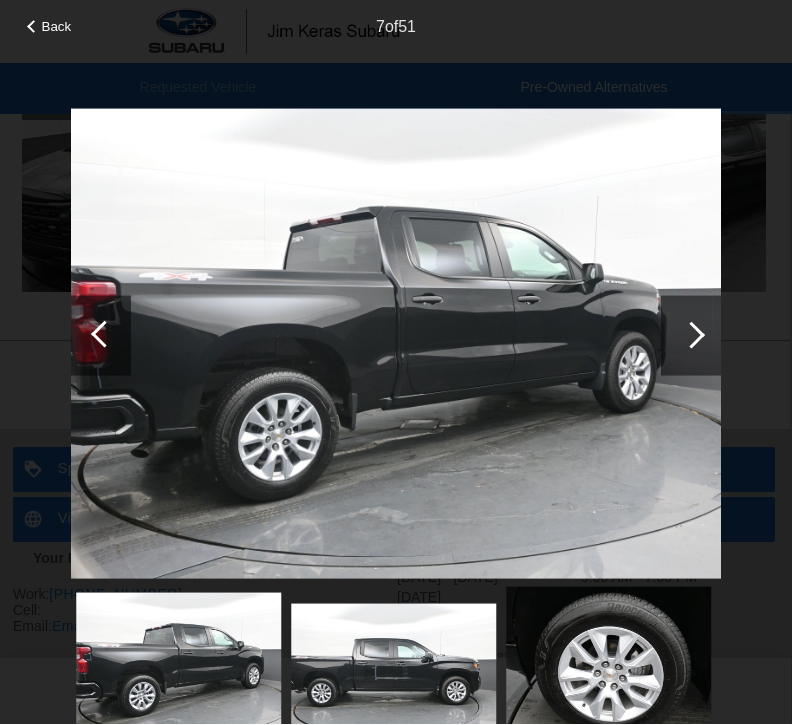click at bounding box center (691, 335) 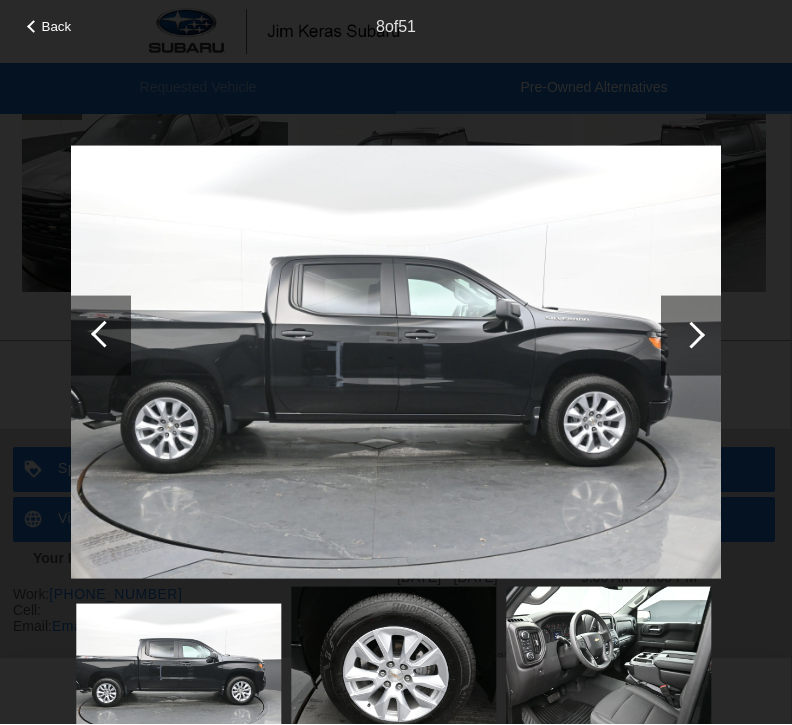 click at bounding box center (691, 335) 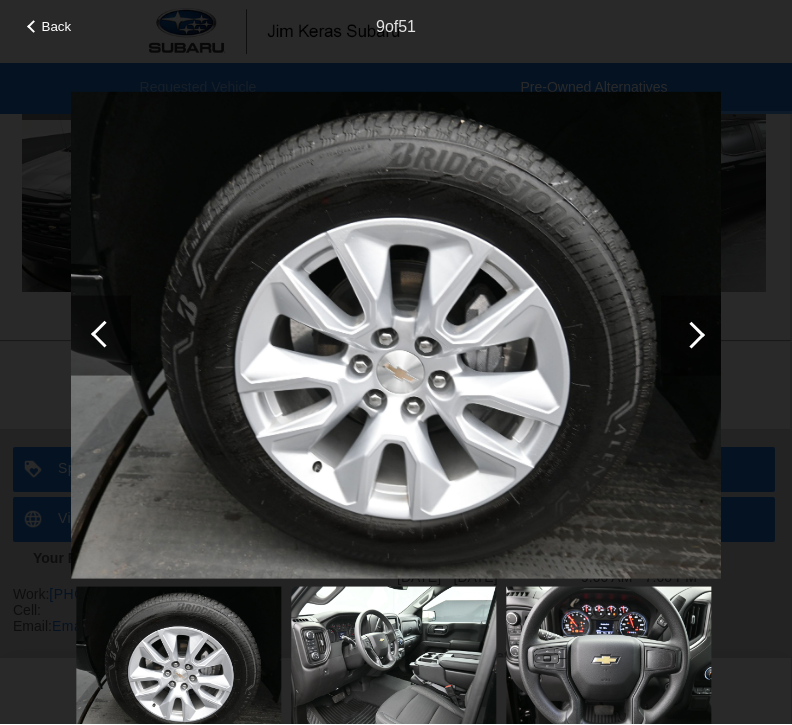 click at bounding box center (691, 335) 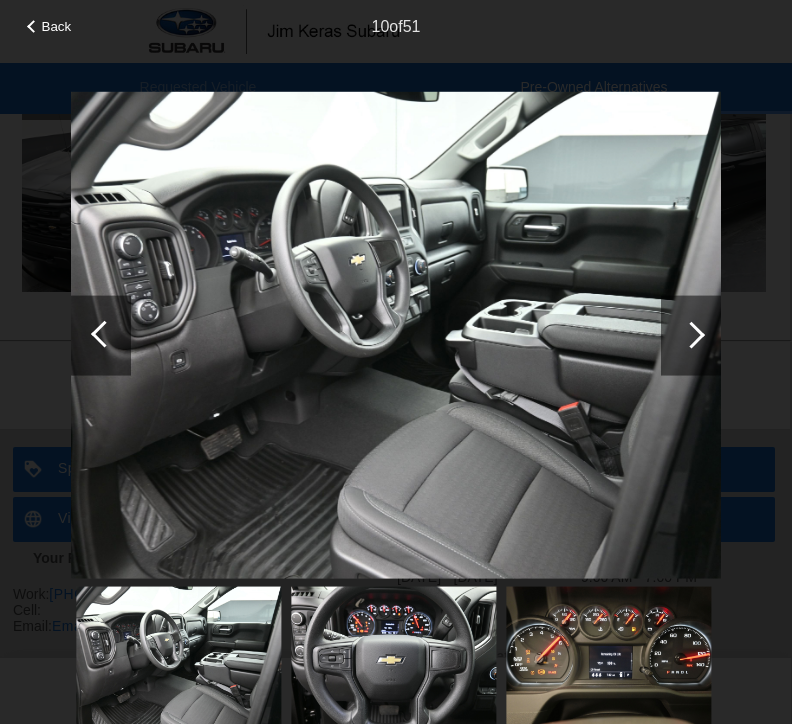 click at bounding box center (691, 335) 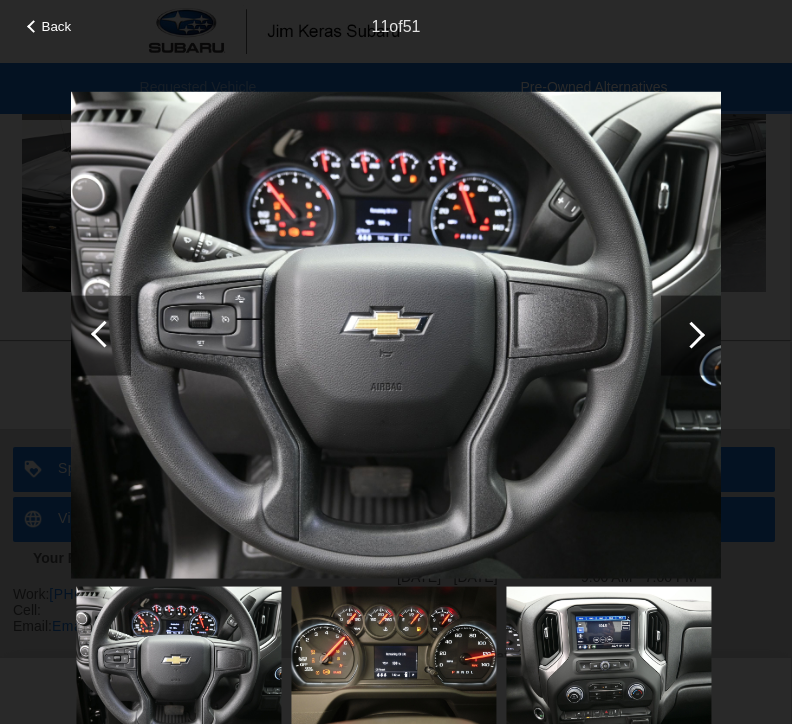 click at bounding box center (691, 335) 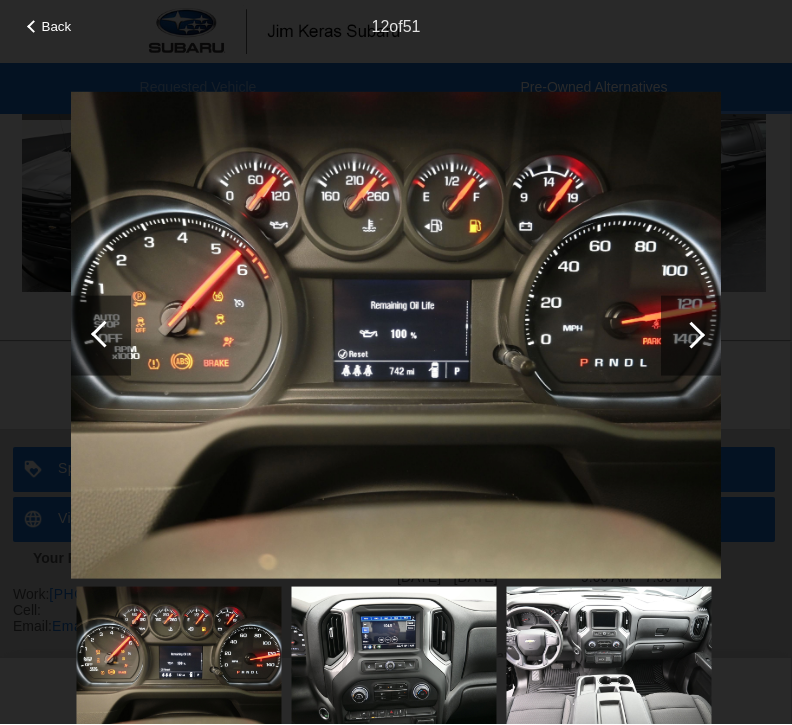 click at bounding box center [691, 335] 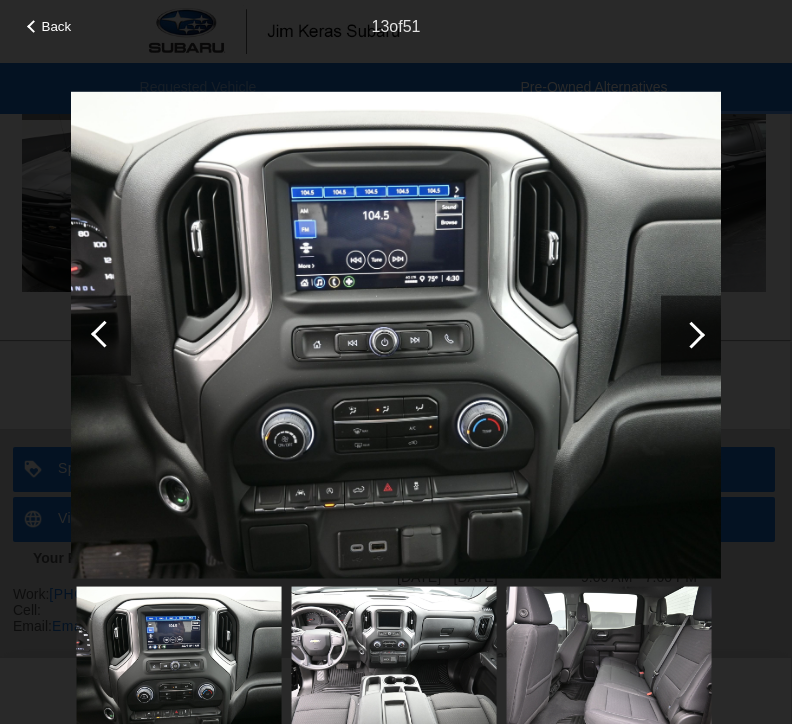 click at bounding box center (104, 334) 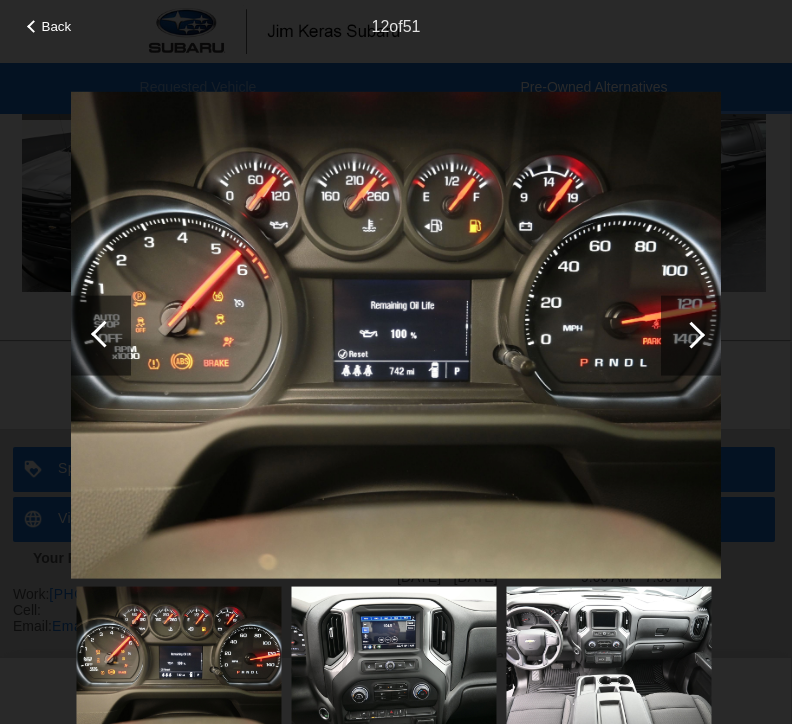 scroll, scrollTop: 2133, scrollLeft: 2, axis: both 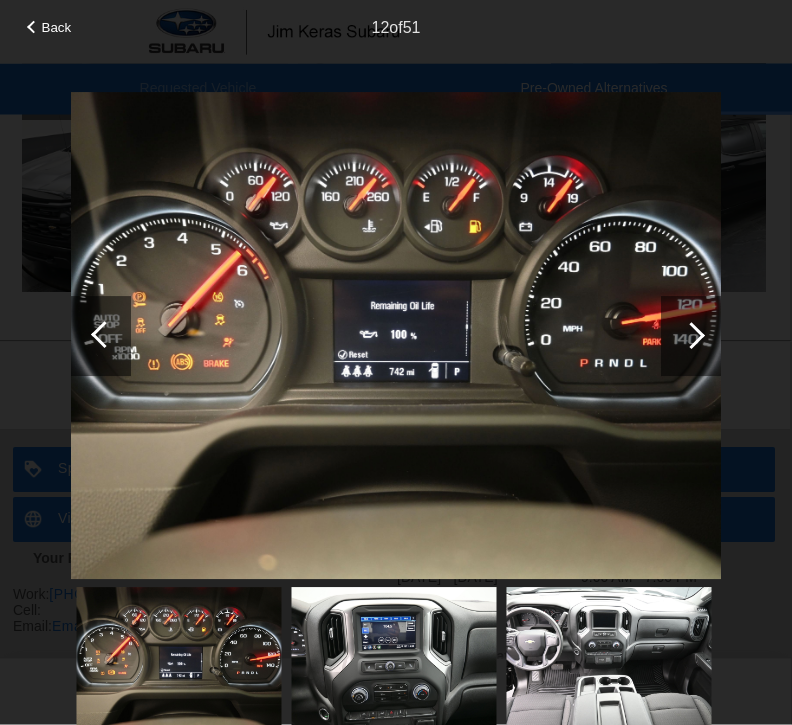 click at bounding box center (691, 336) 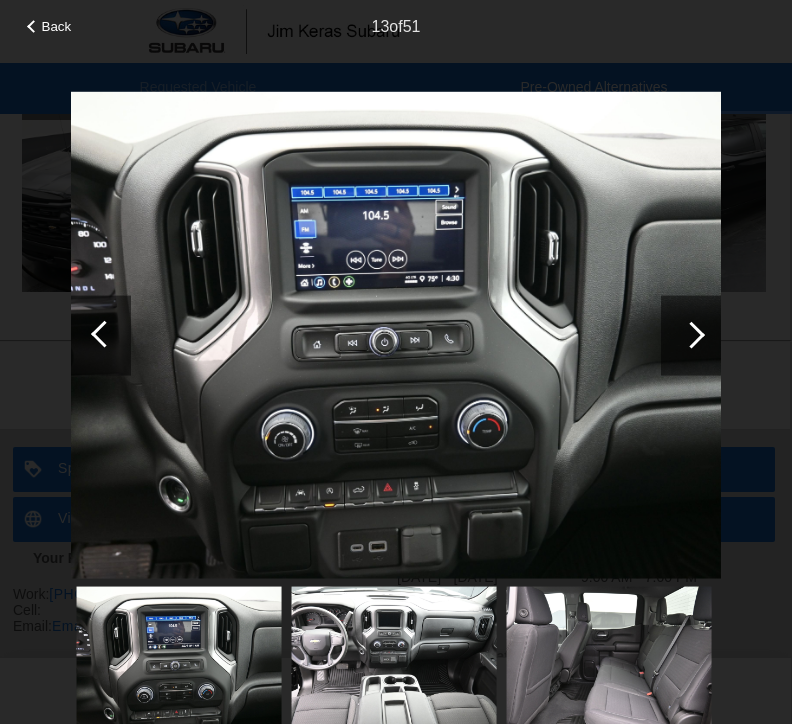 click at bounding box center [691, 336] 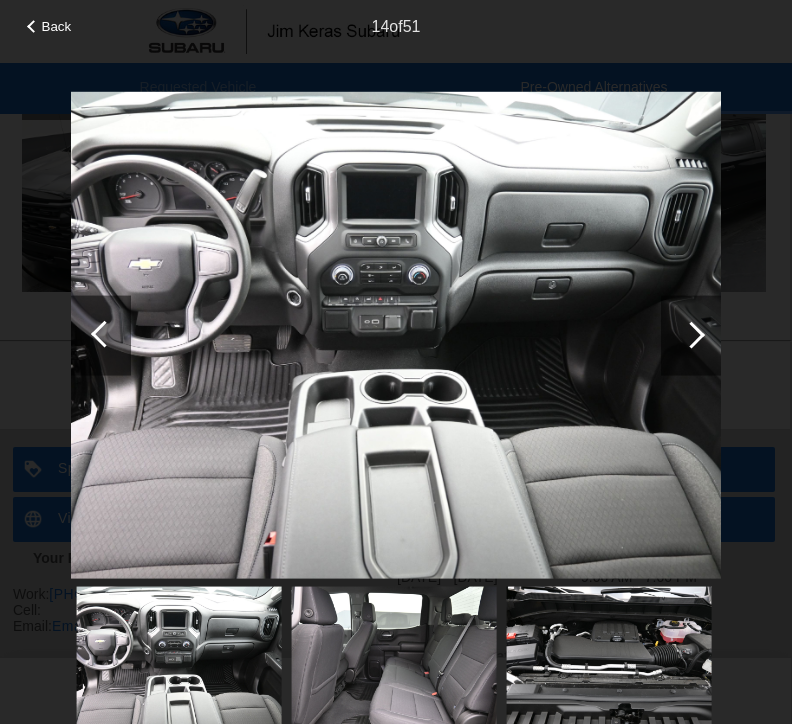 click at bounding box center [691, 335] 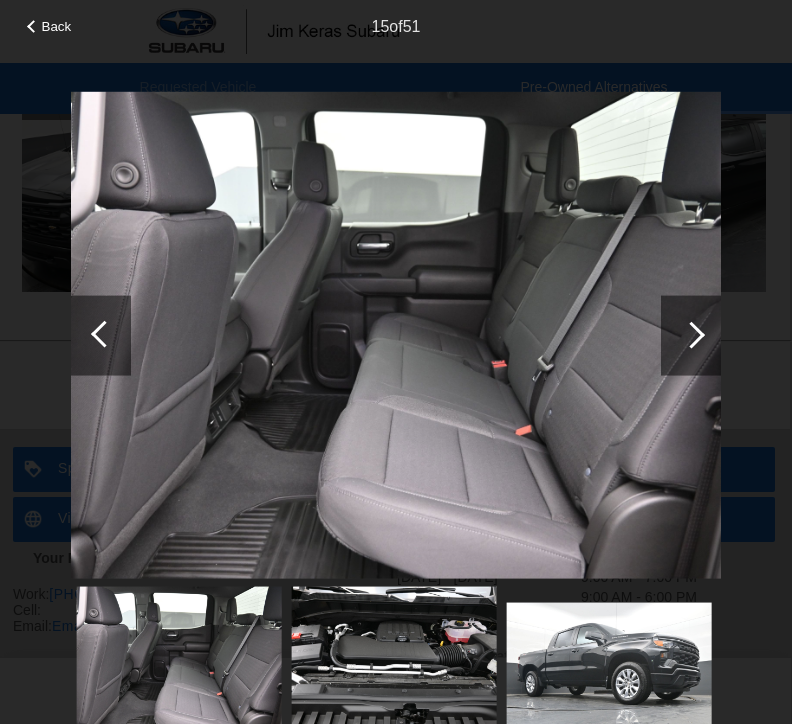 click at bounding box center (691, 335) 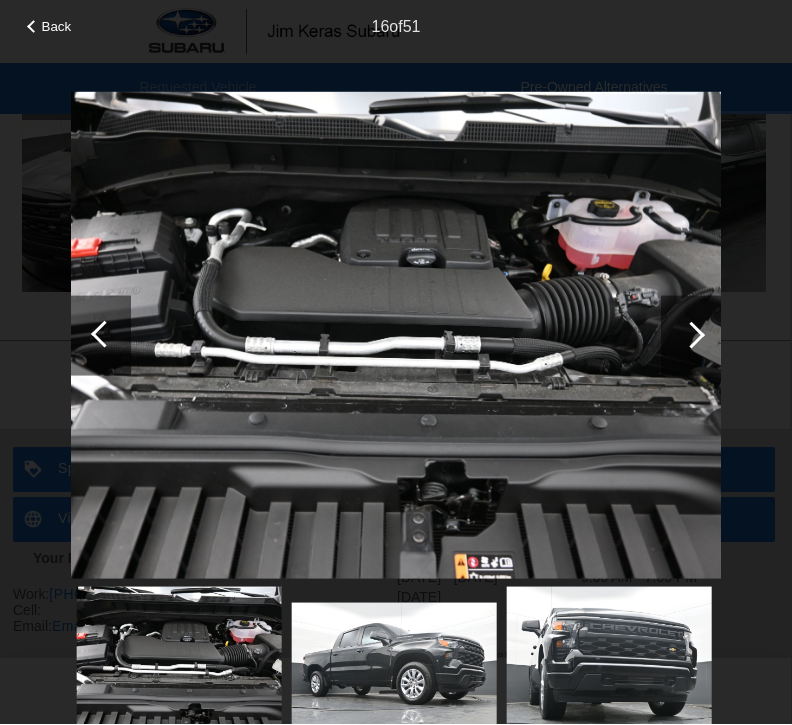 click at bounding box center (691, 336) 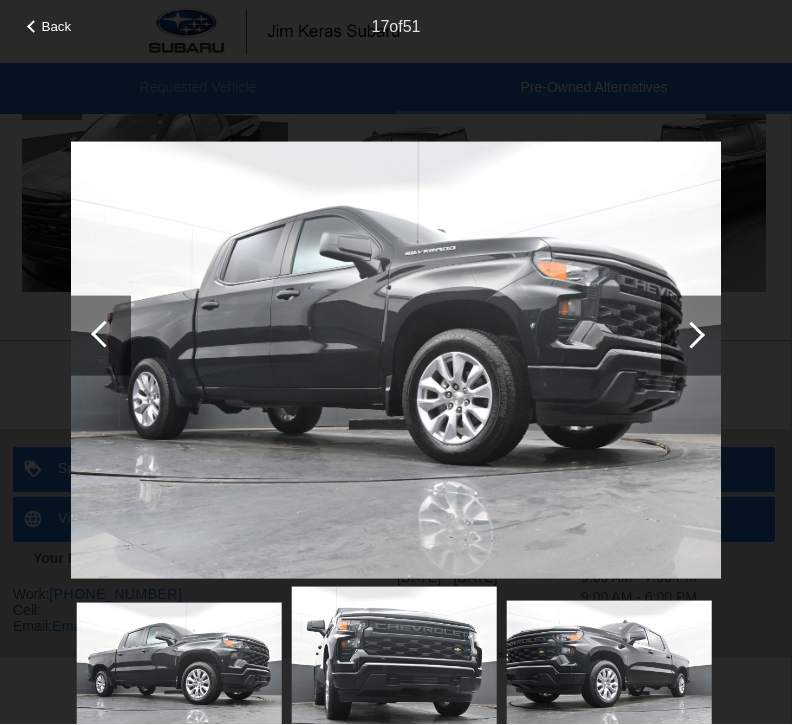 click at bounding box center [691, 335] 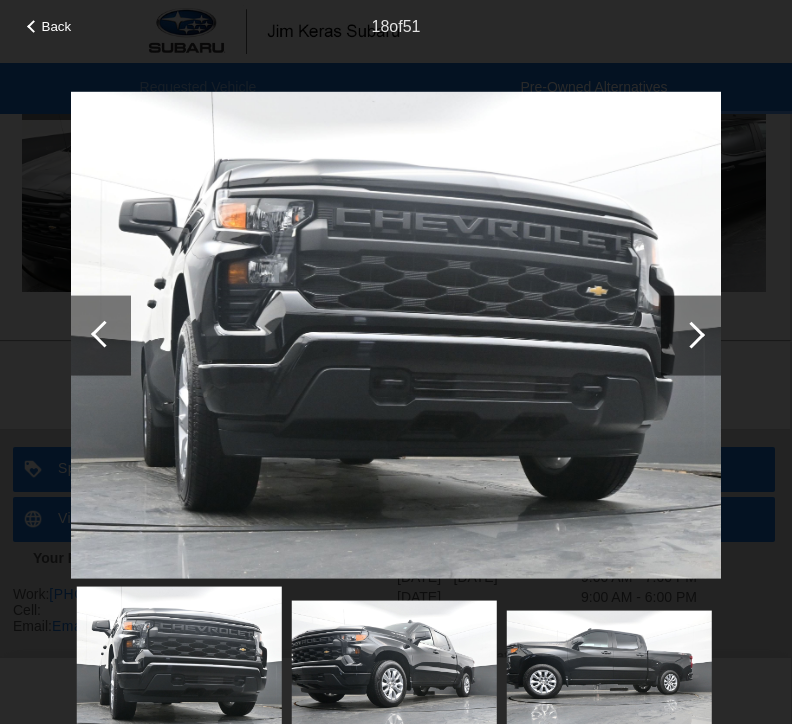 click at bounding box center (691, 335) 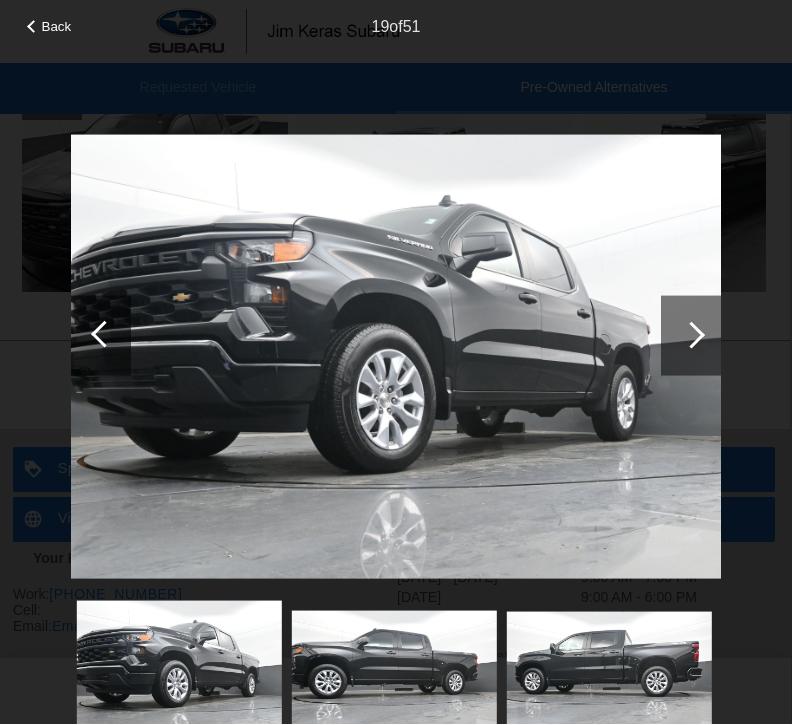click at bounding box center [691, 335] 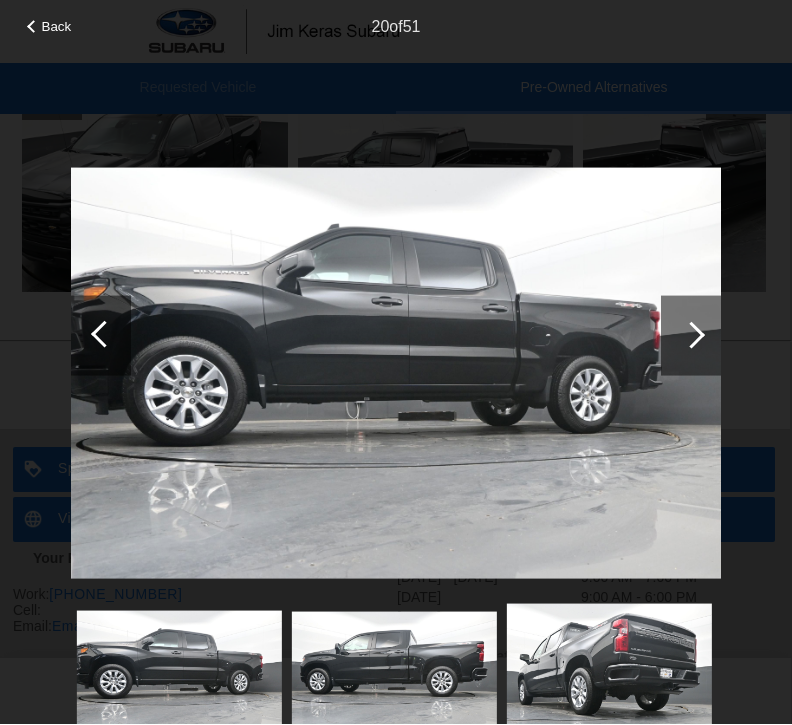 click at bounding box center [691, 336] 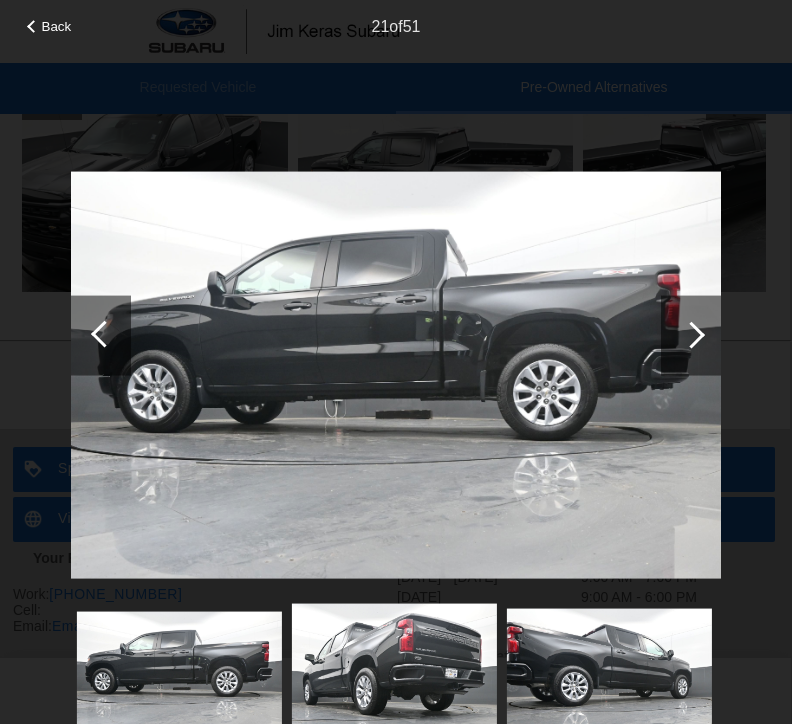 click at bounding box center (691, 336) 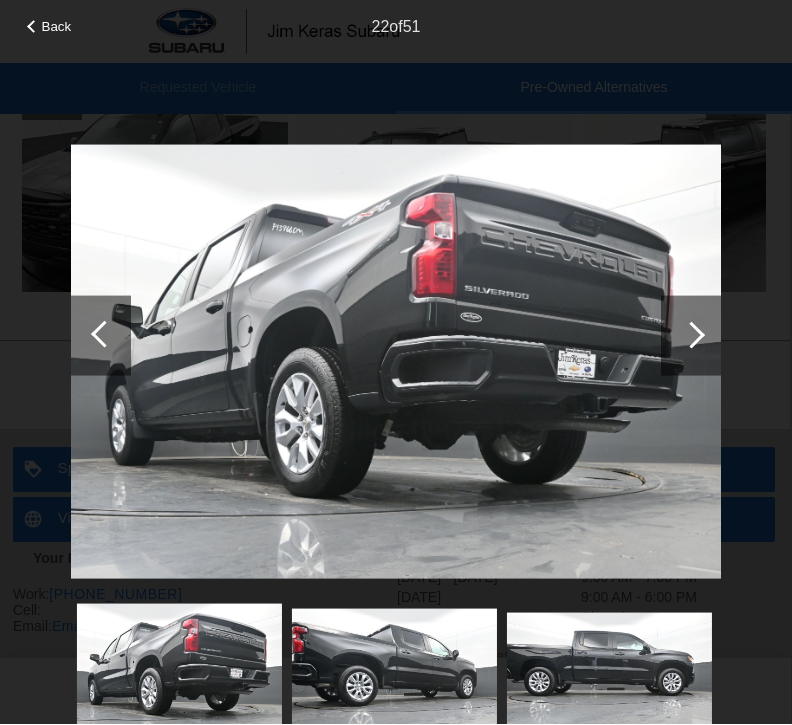 click at bounding box center (691, 336) 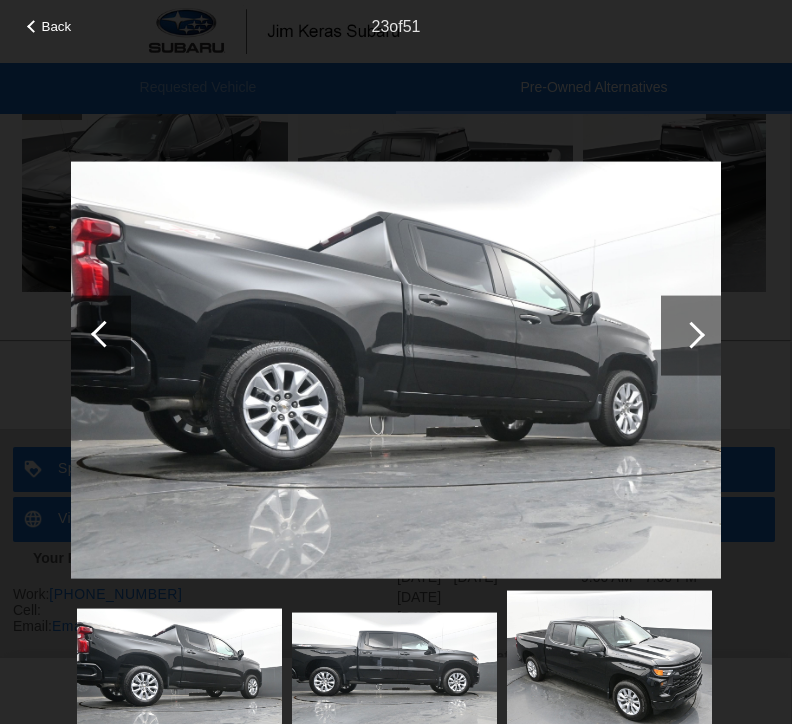 click at bounding box center [691, 335] 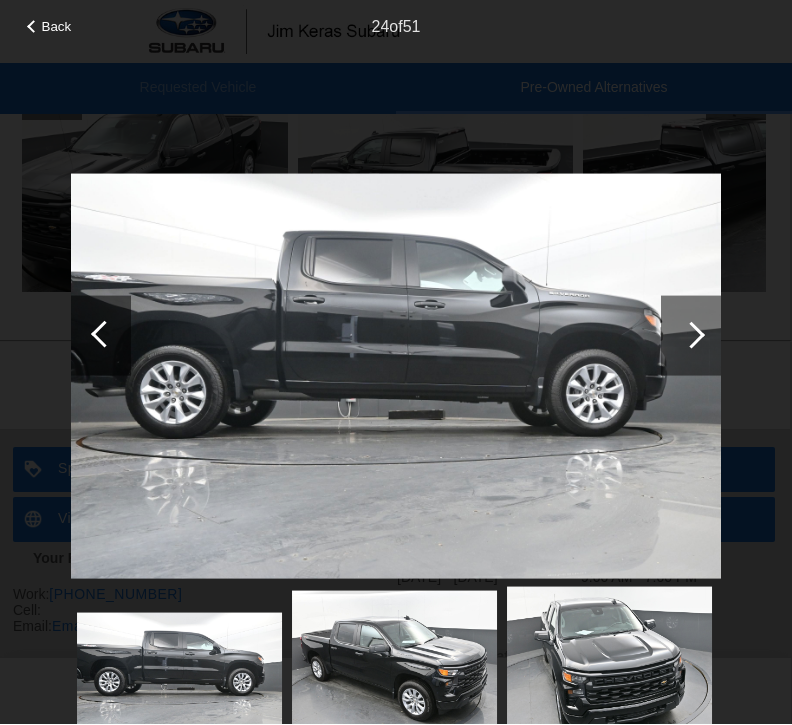click at bounding box center [691, 335] 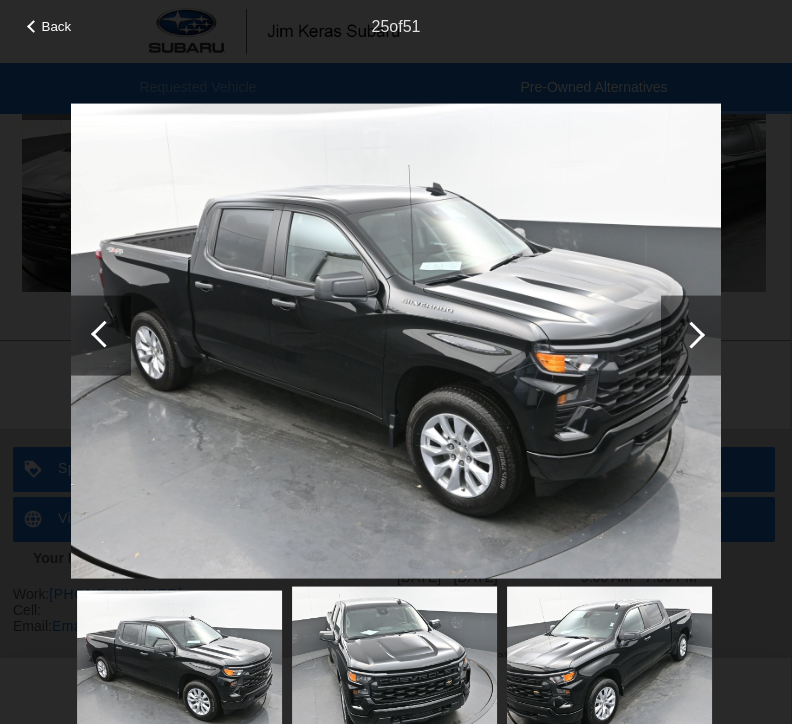 click at bounding box center [691, 336] 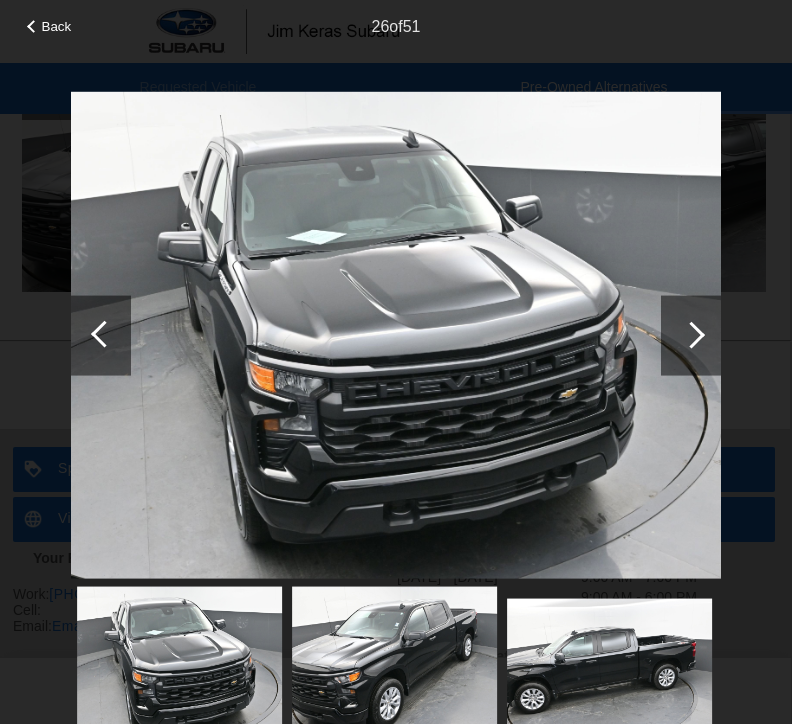 click at bounding box center (691, 336) 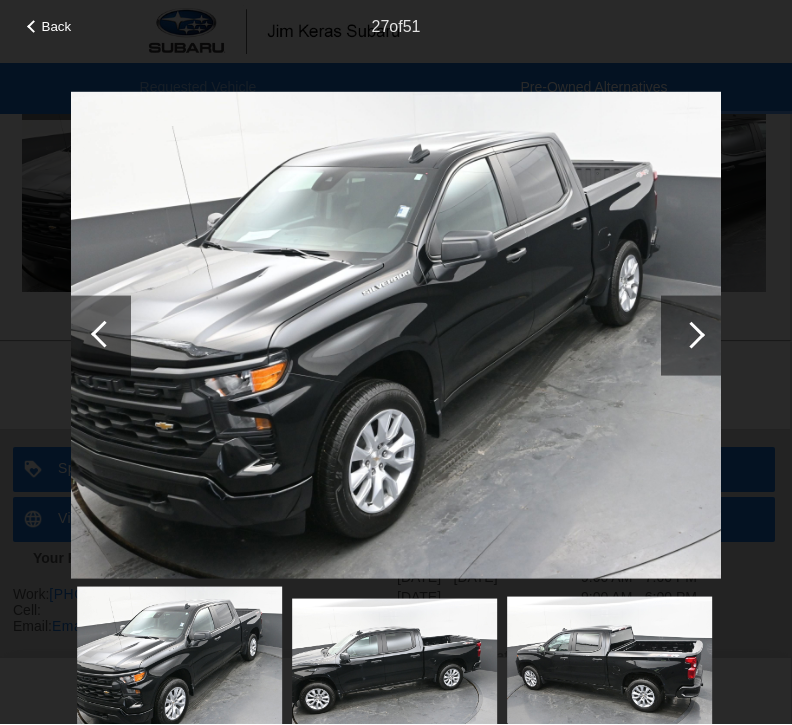 click at bounding box center (691, 336) 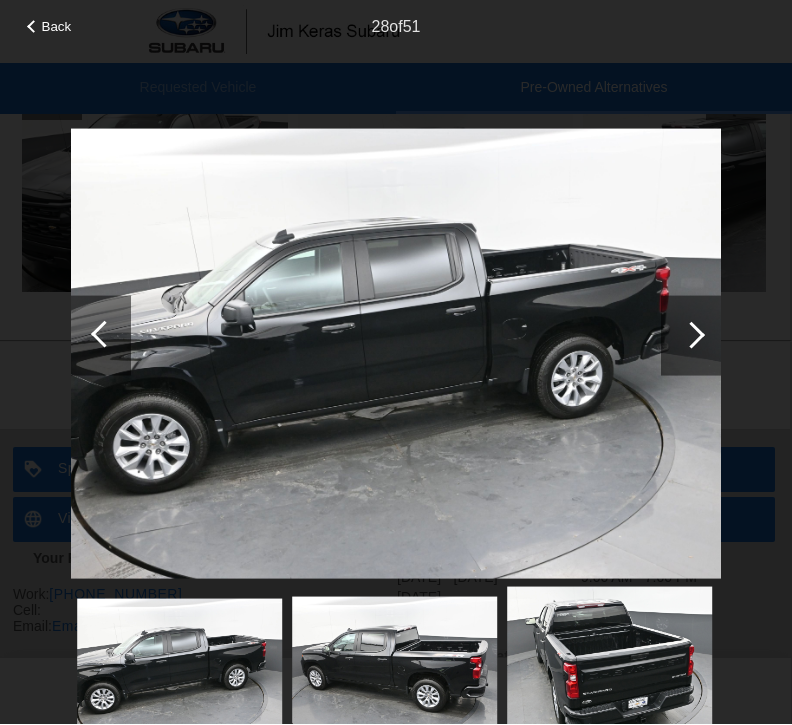 click at bounding box center [691, 336] 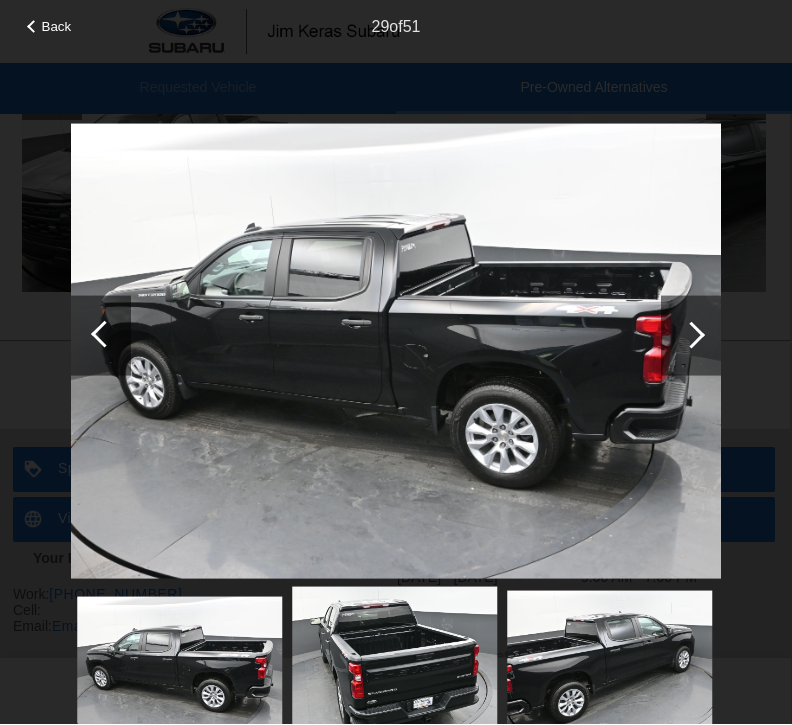 click at bounding box center (691, 336) 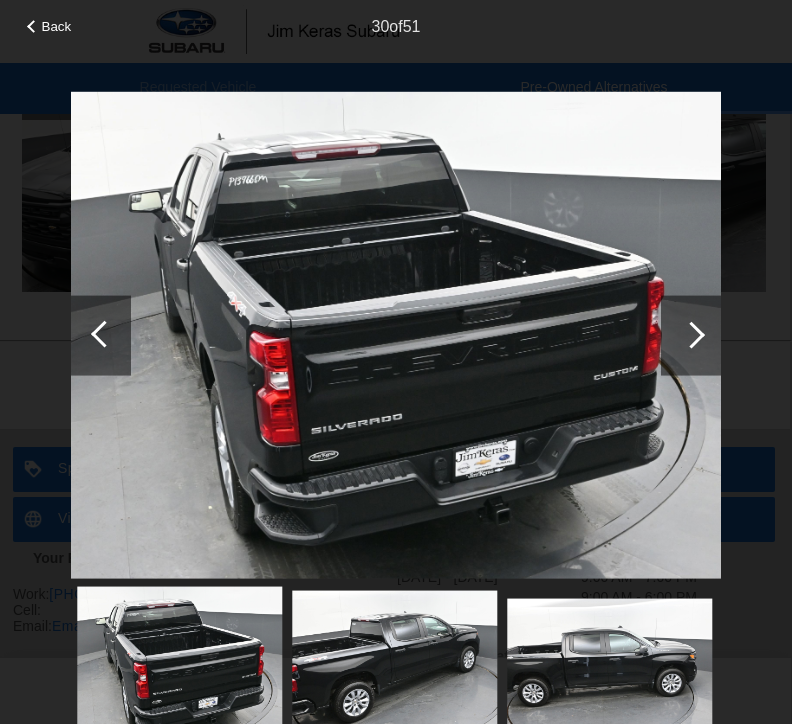 click at bounding box center [691, 335] 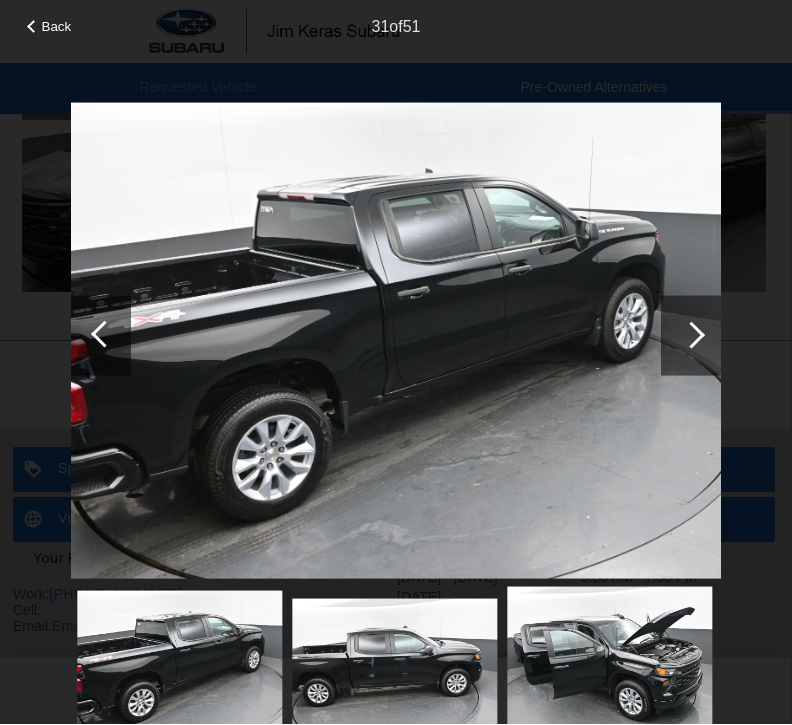 click at bounding box center (691, 336) 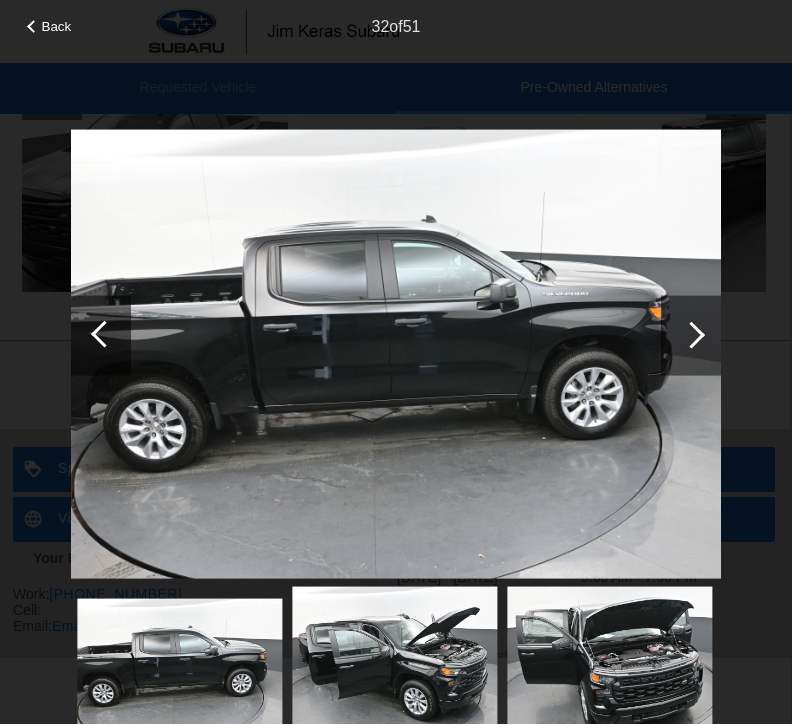 click at bounding box center [691, 336] 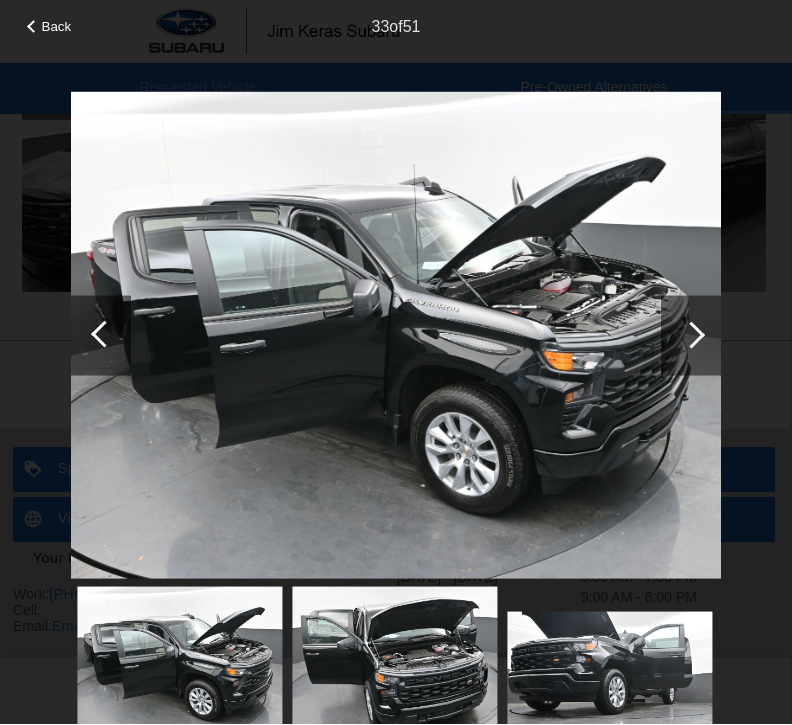 click at bounding box center (691, 335) 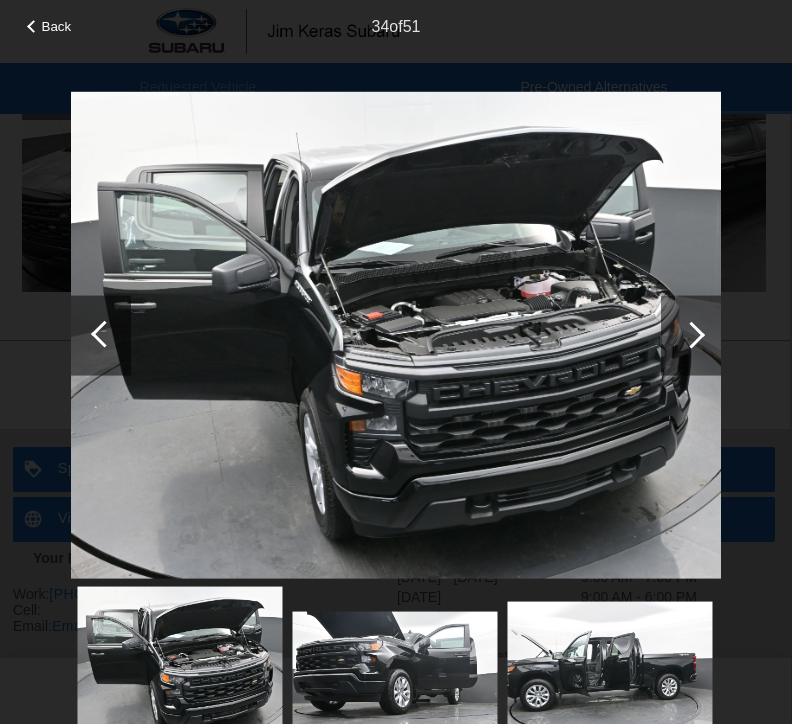 click at bounding box center [691, 335] 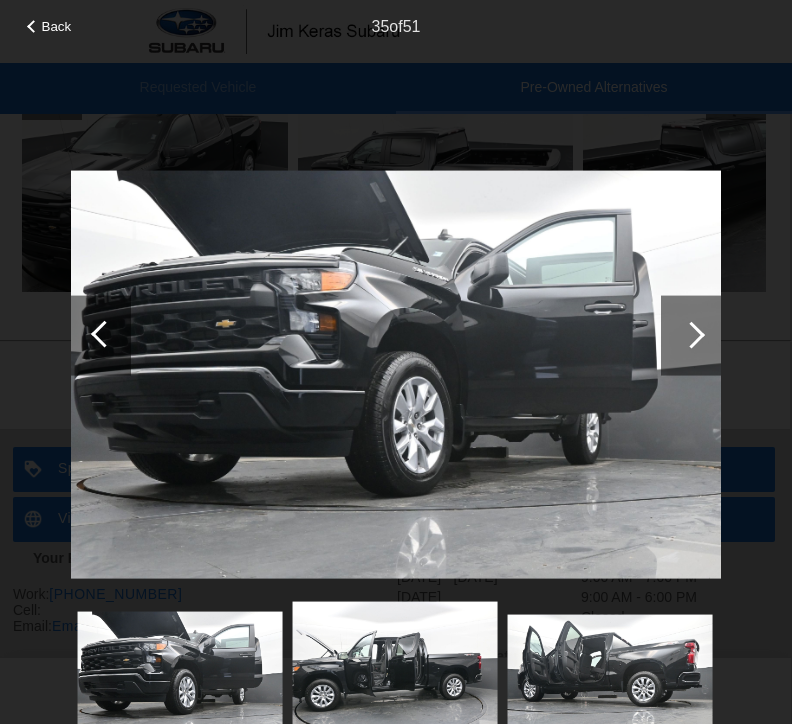 click at bounding box center (691, 336) 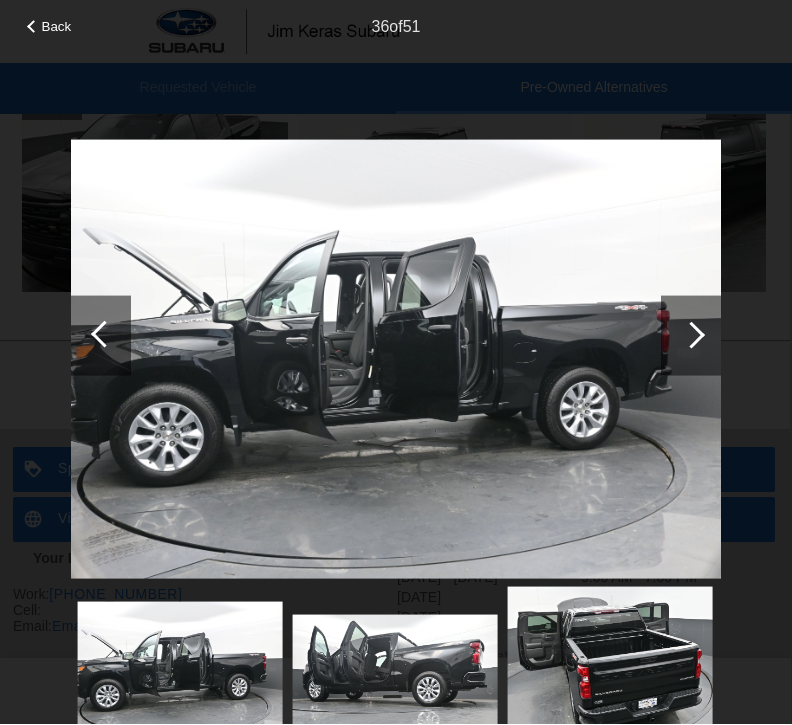 click at bounding box center (691, 336) 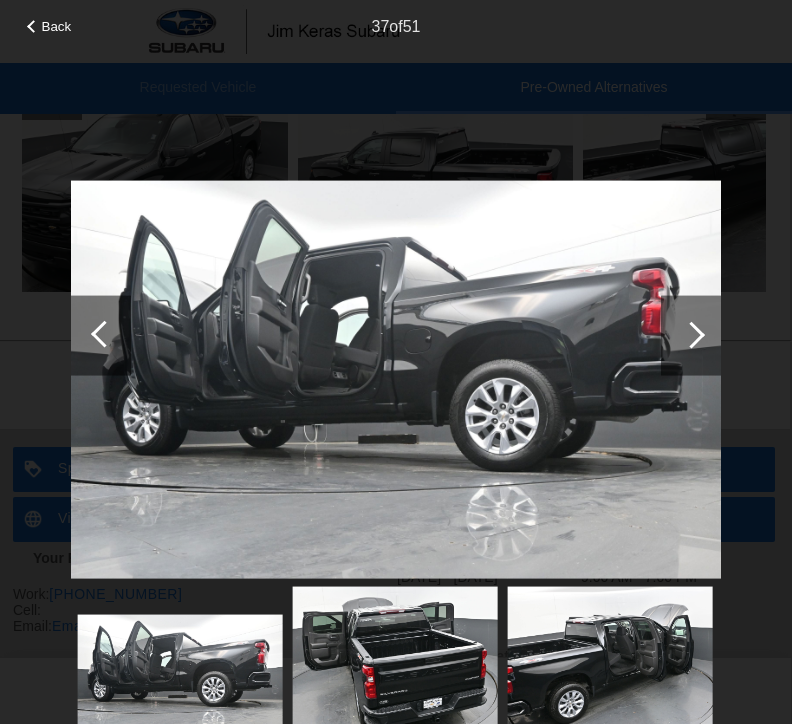 click at bounding box center (691, 335) 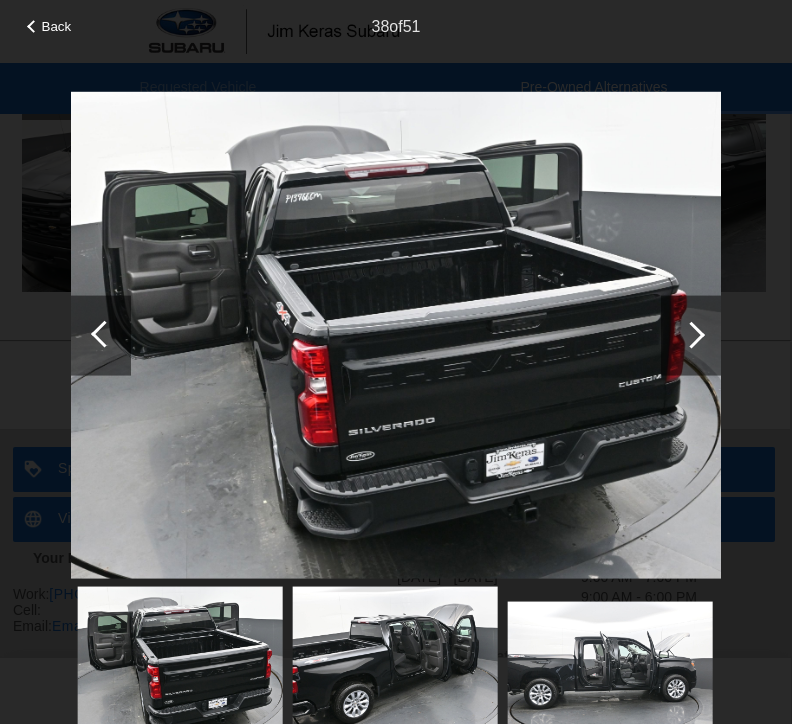 click at bounding box center [691, 335] 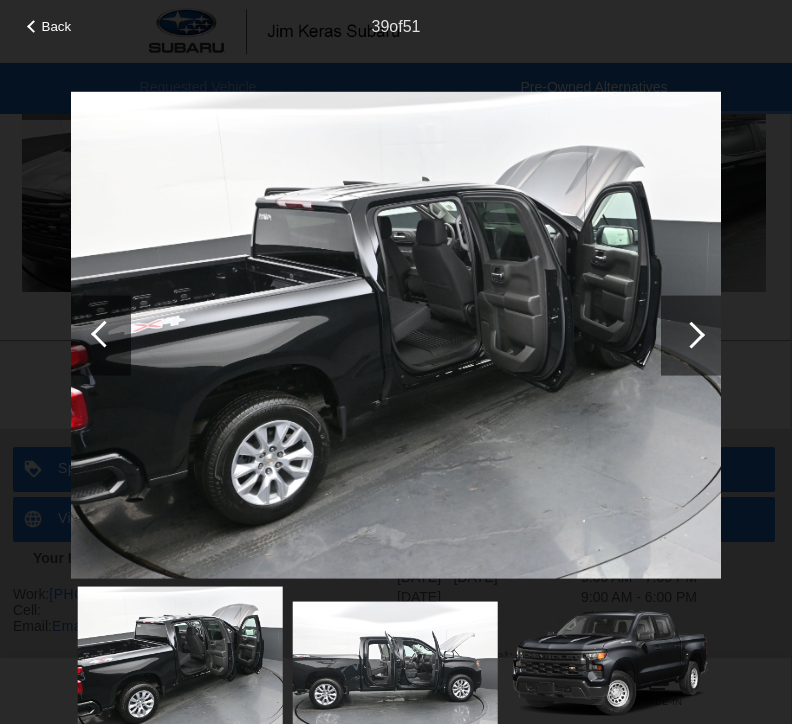 click at bounding box center (691, 335) 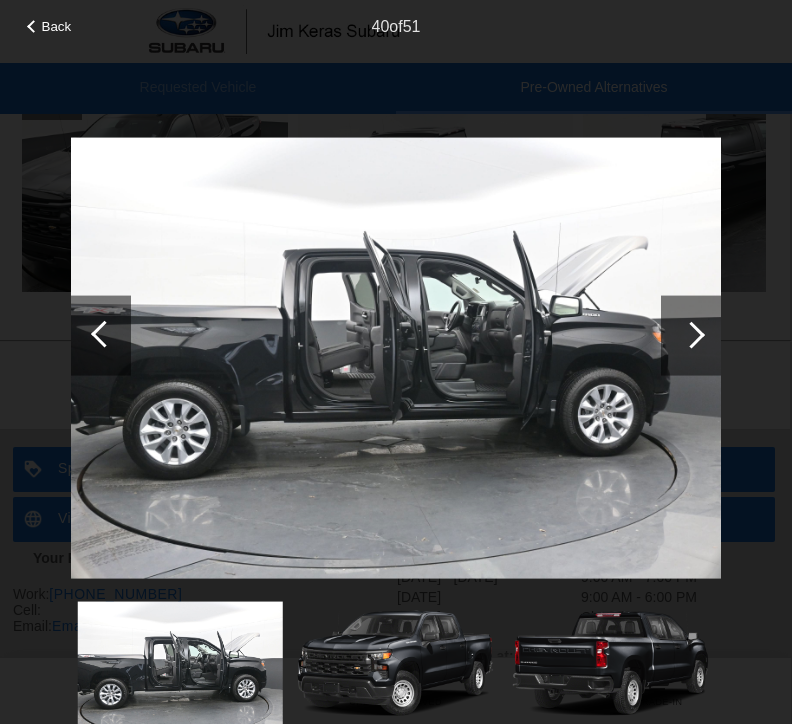 click at bounding box center (691, 335) 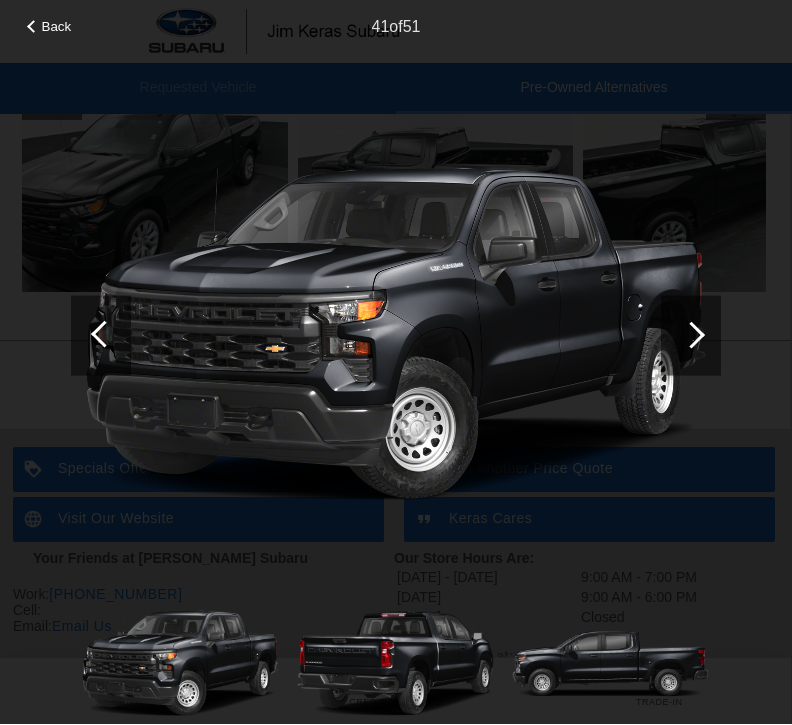 click at bounding box center [691, 336] 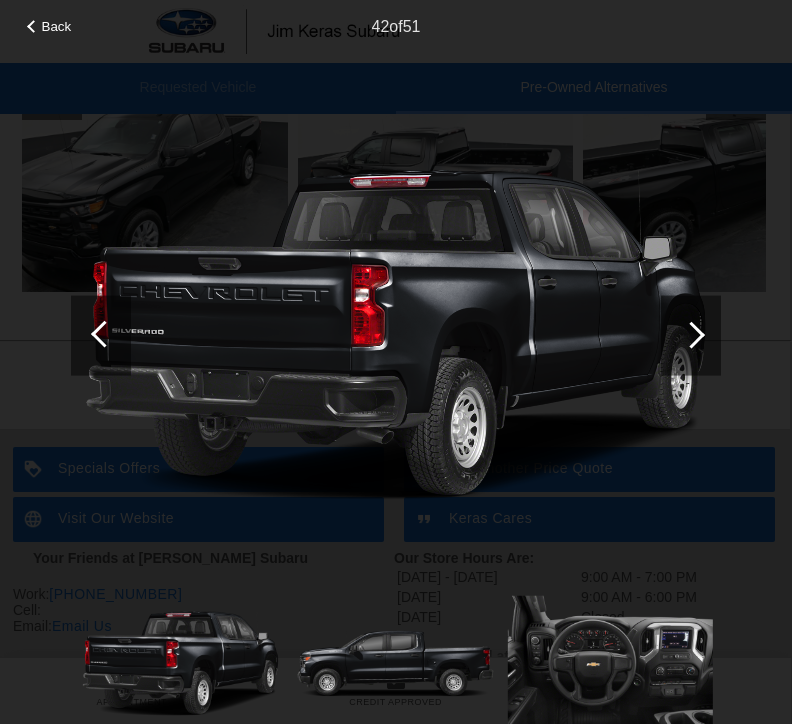 click at bounding box center (691, 335) 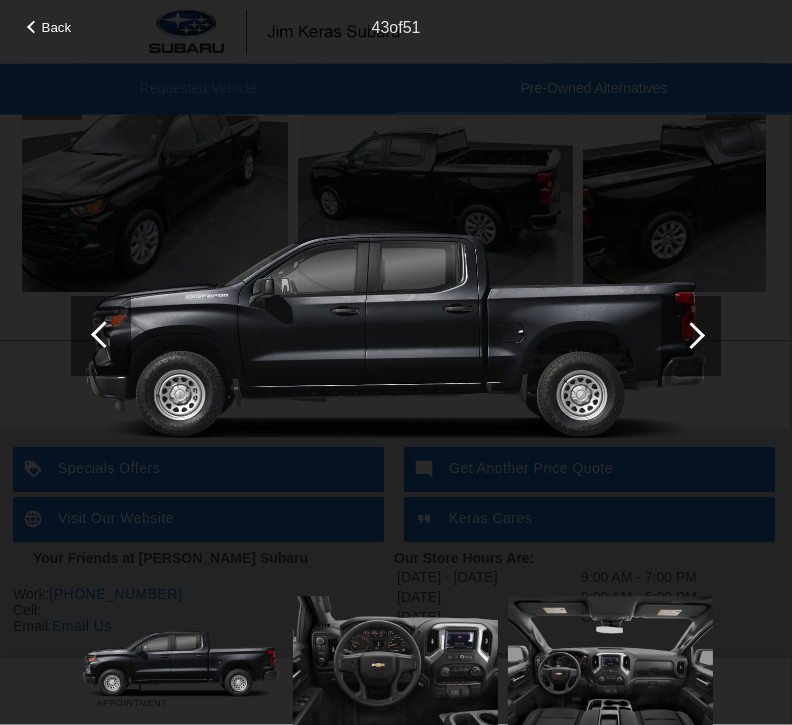 click at bounding box center [691, 336] 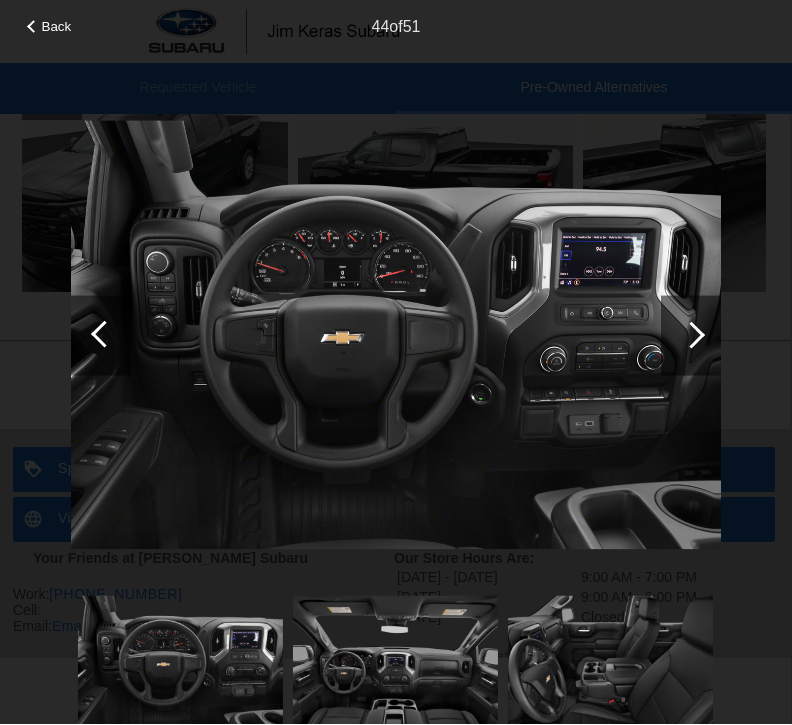 click at bounding box center (691, 336) 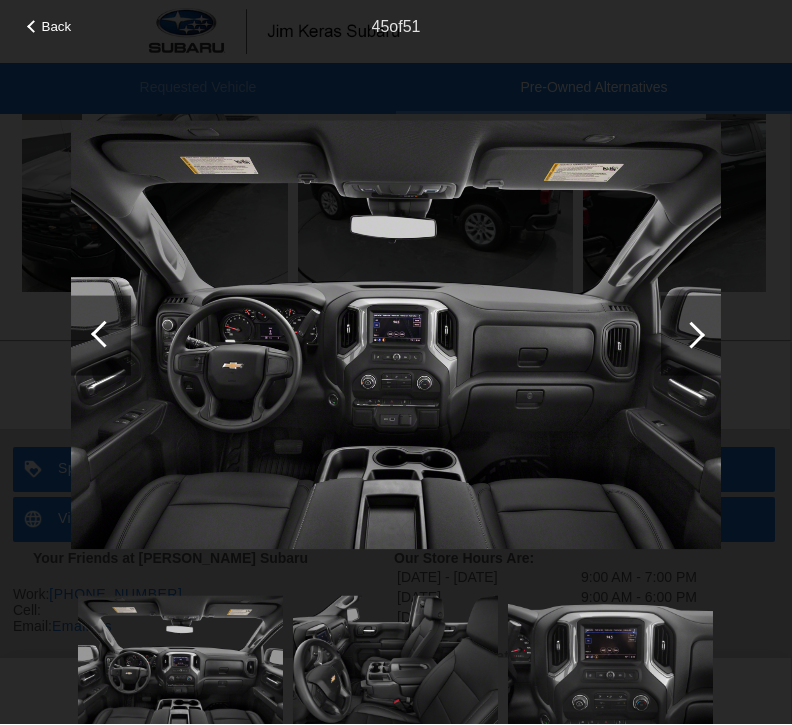 click at bounding box center (691, 335) 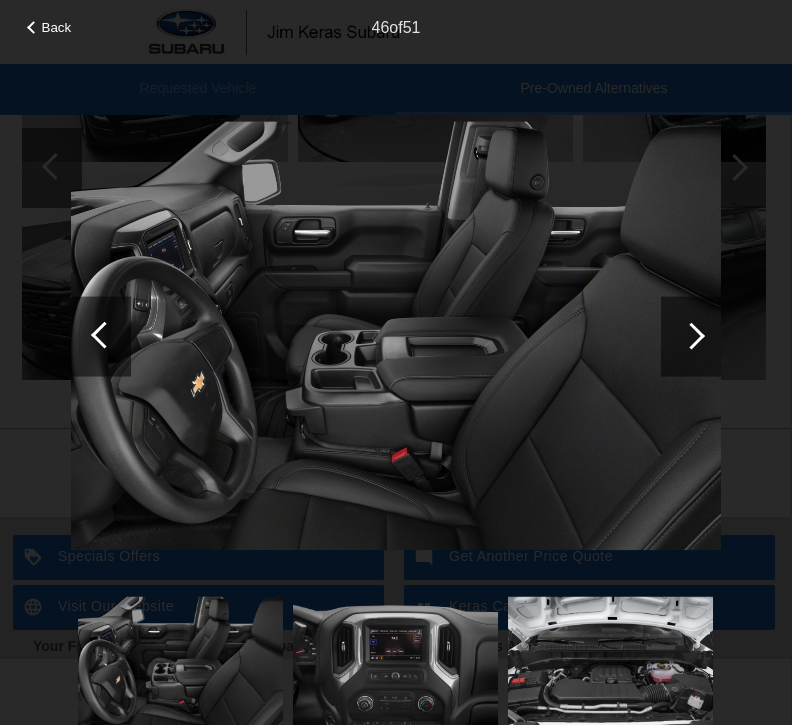 scroll, scrollTop: 2042, scrollLeft: 2, axis: both 